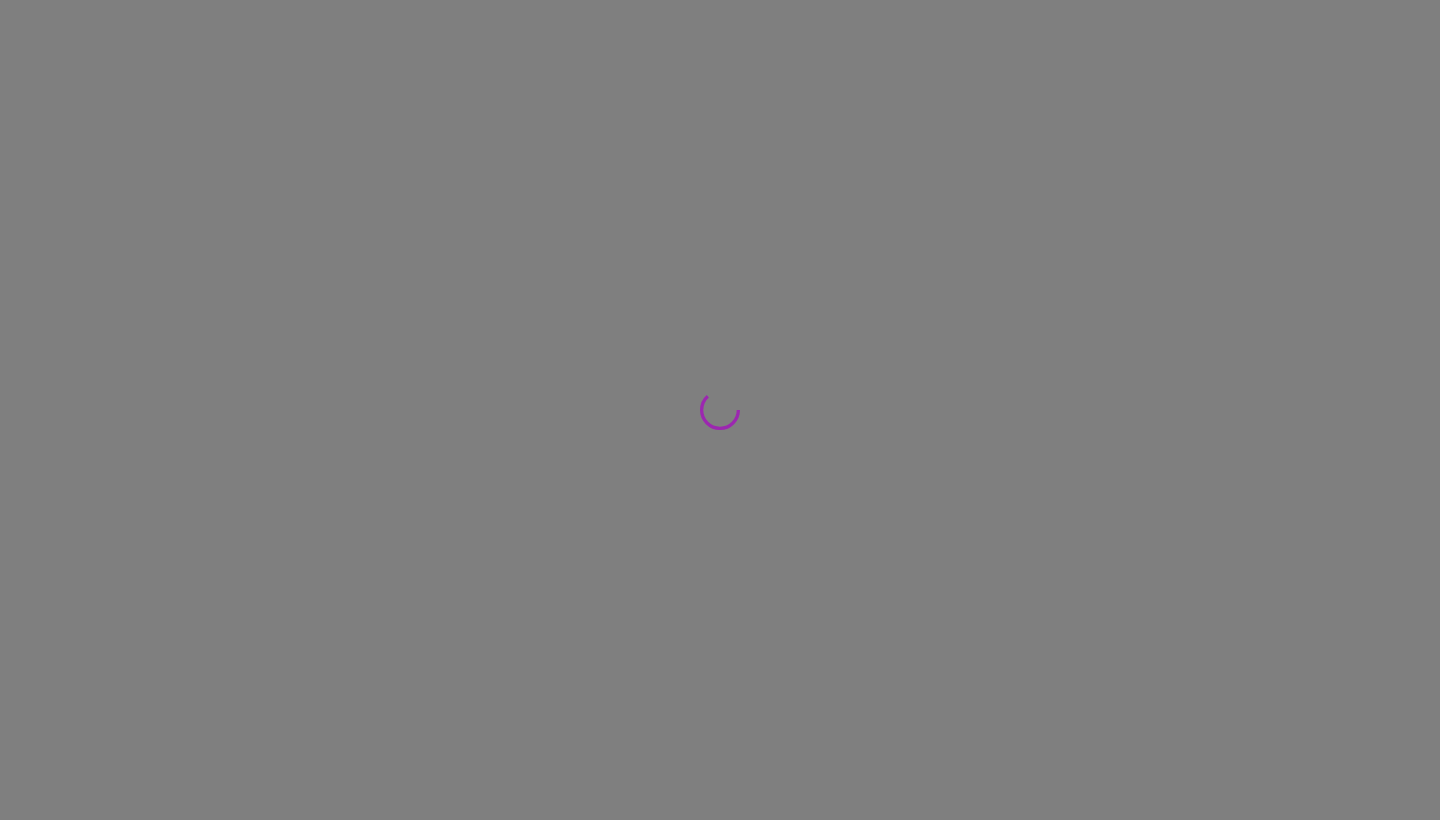 scroll, scrollTop: 0, scrollLeft: 0, axis: both 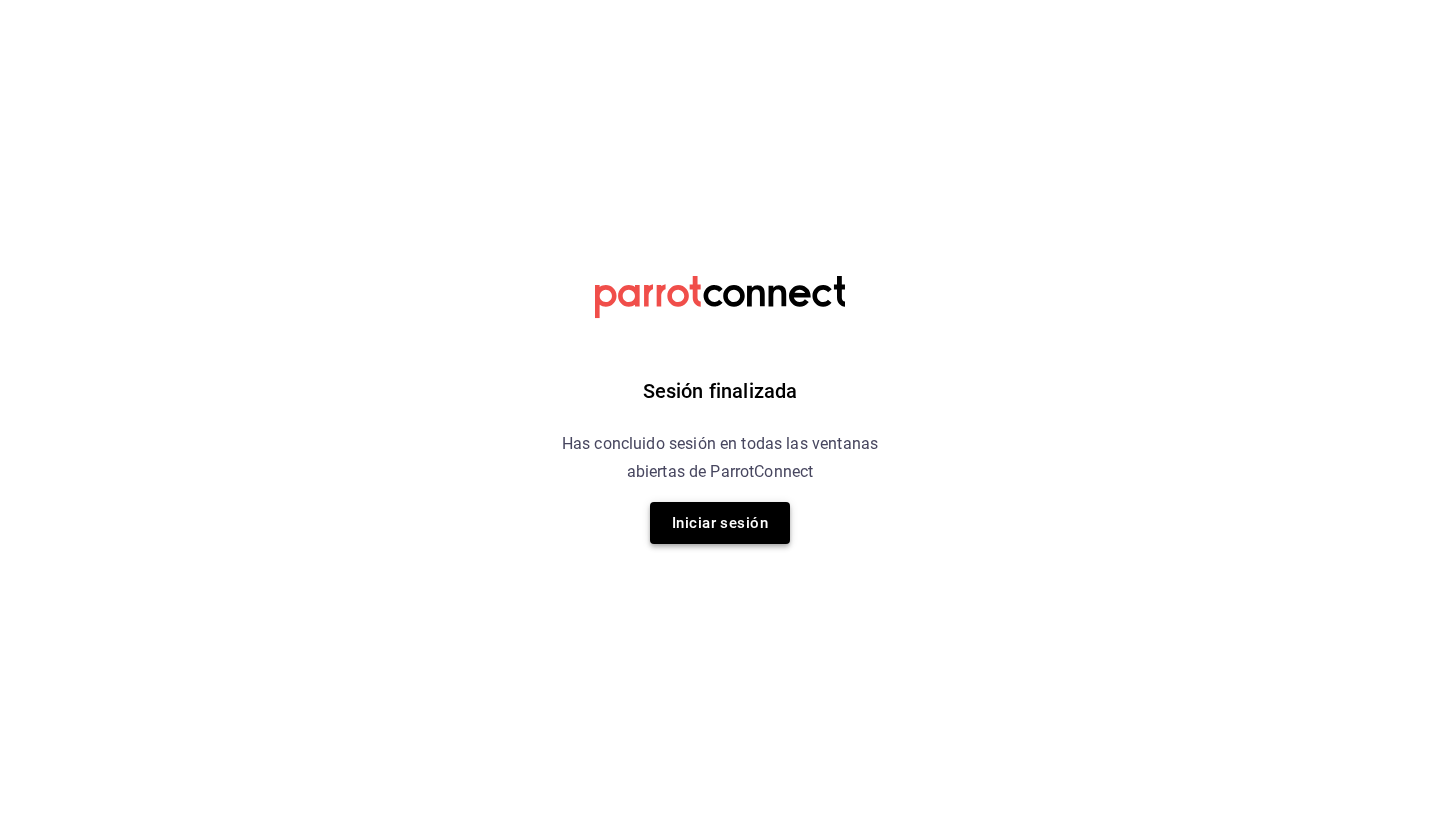 click on "Iniciar sesión" at bounding box center (720, 523) 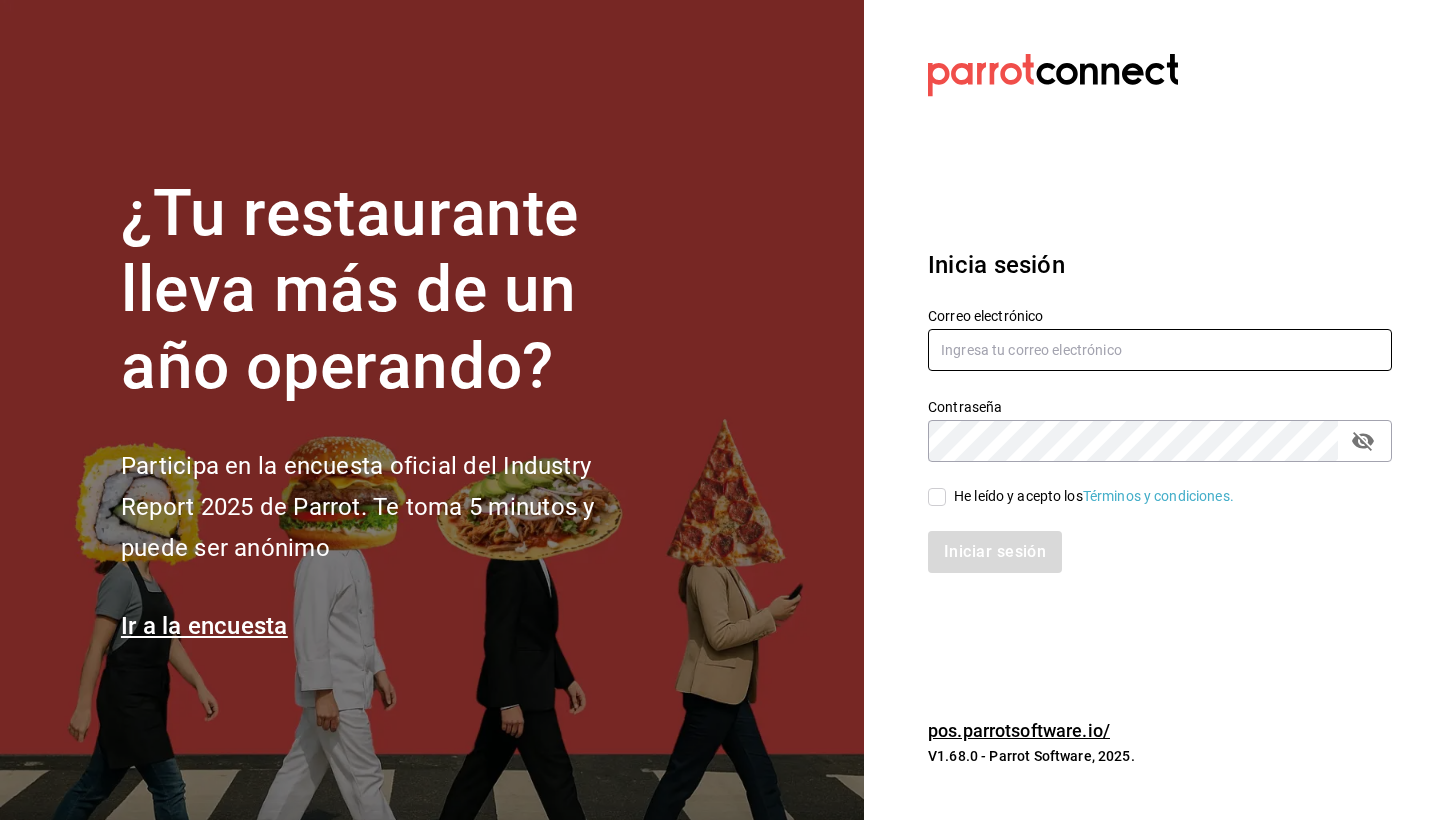 type on "[EMAIL]" 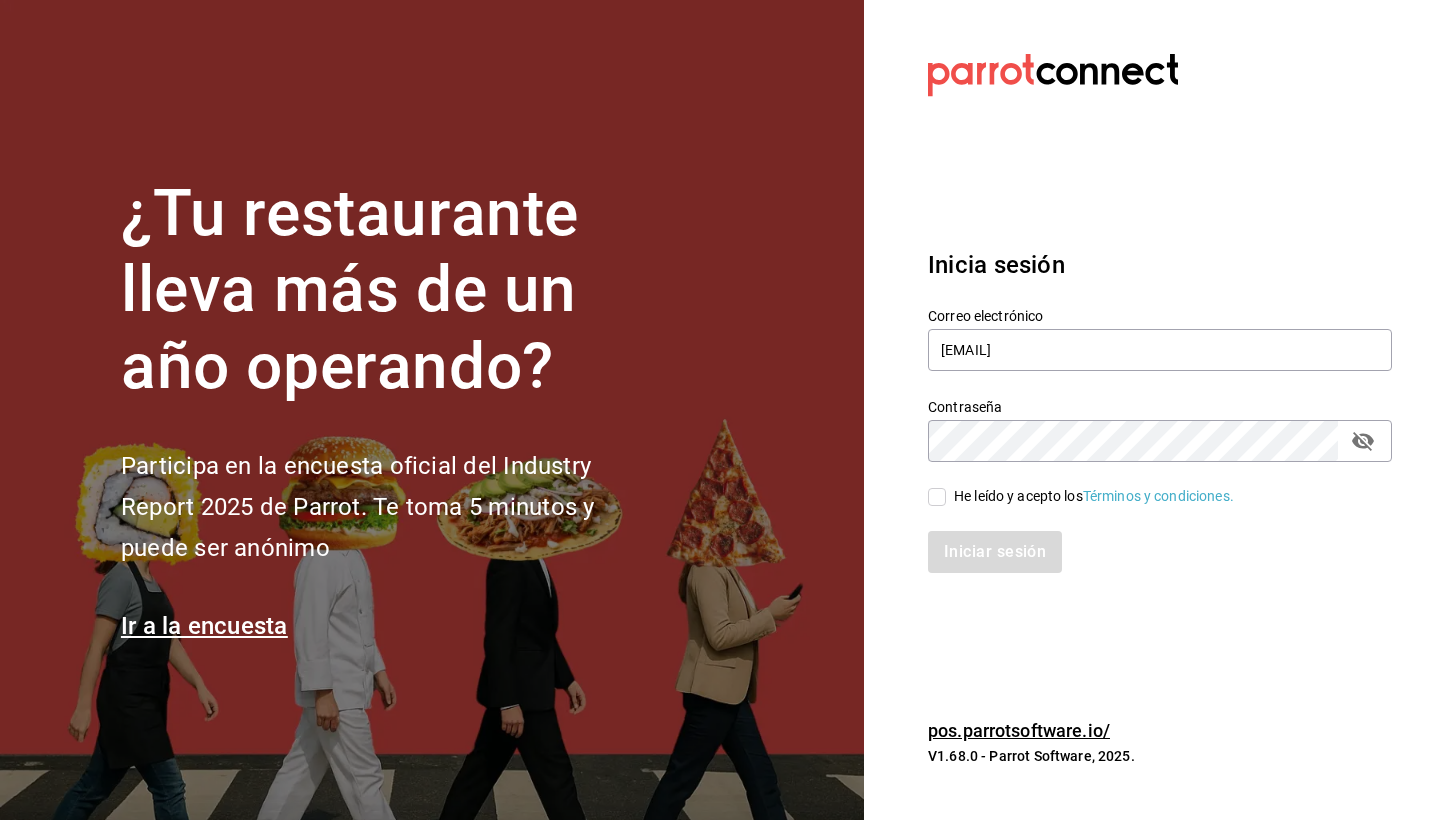 click on "He leído y acepto los  Términos y condiciones." at bounding box center (937, 497) 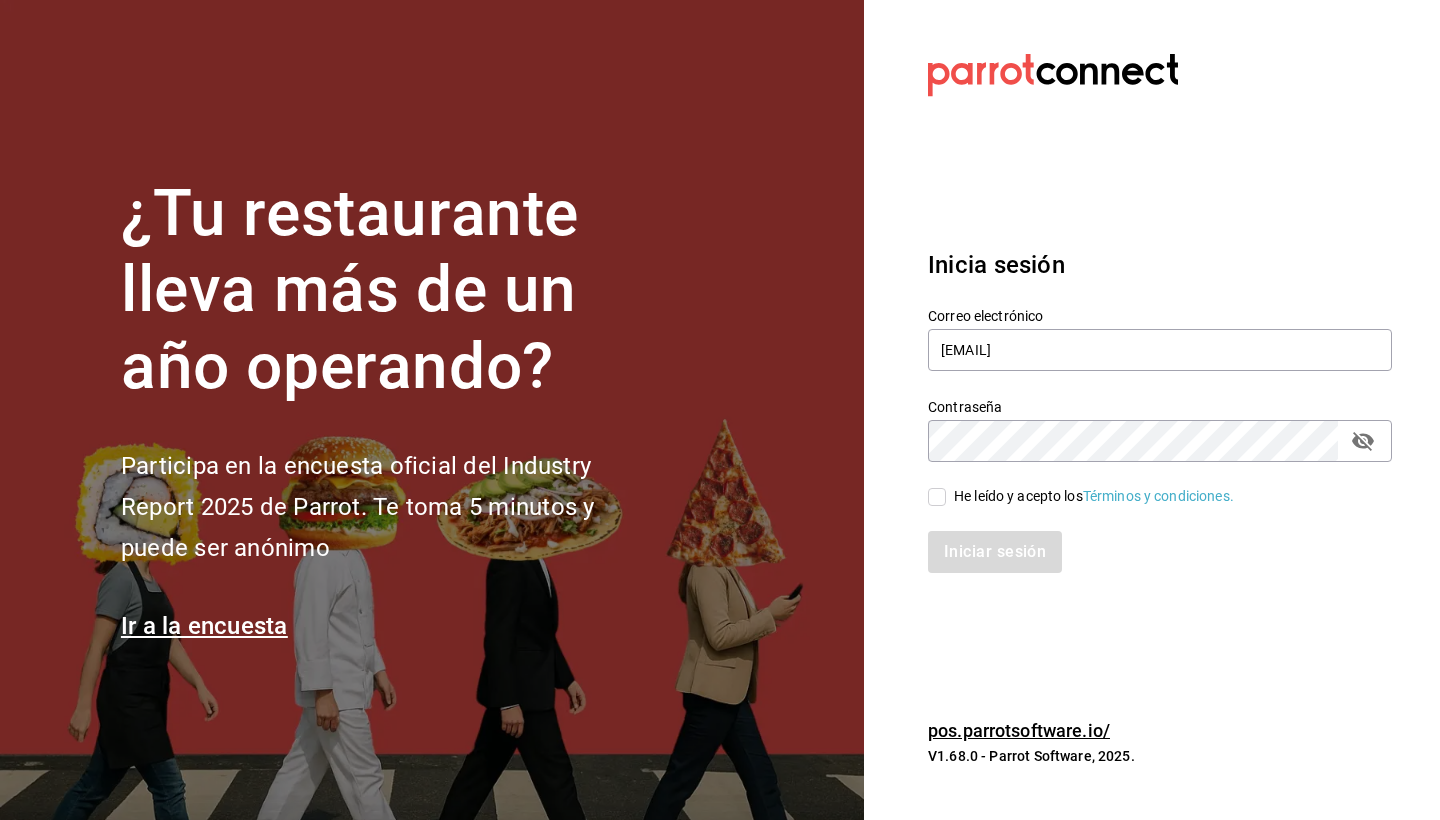 checkbox on "true" 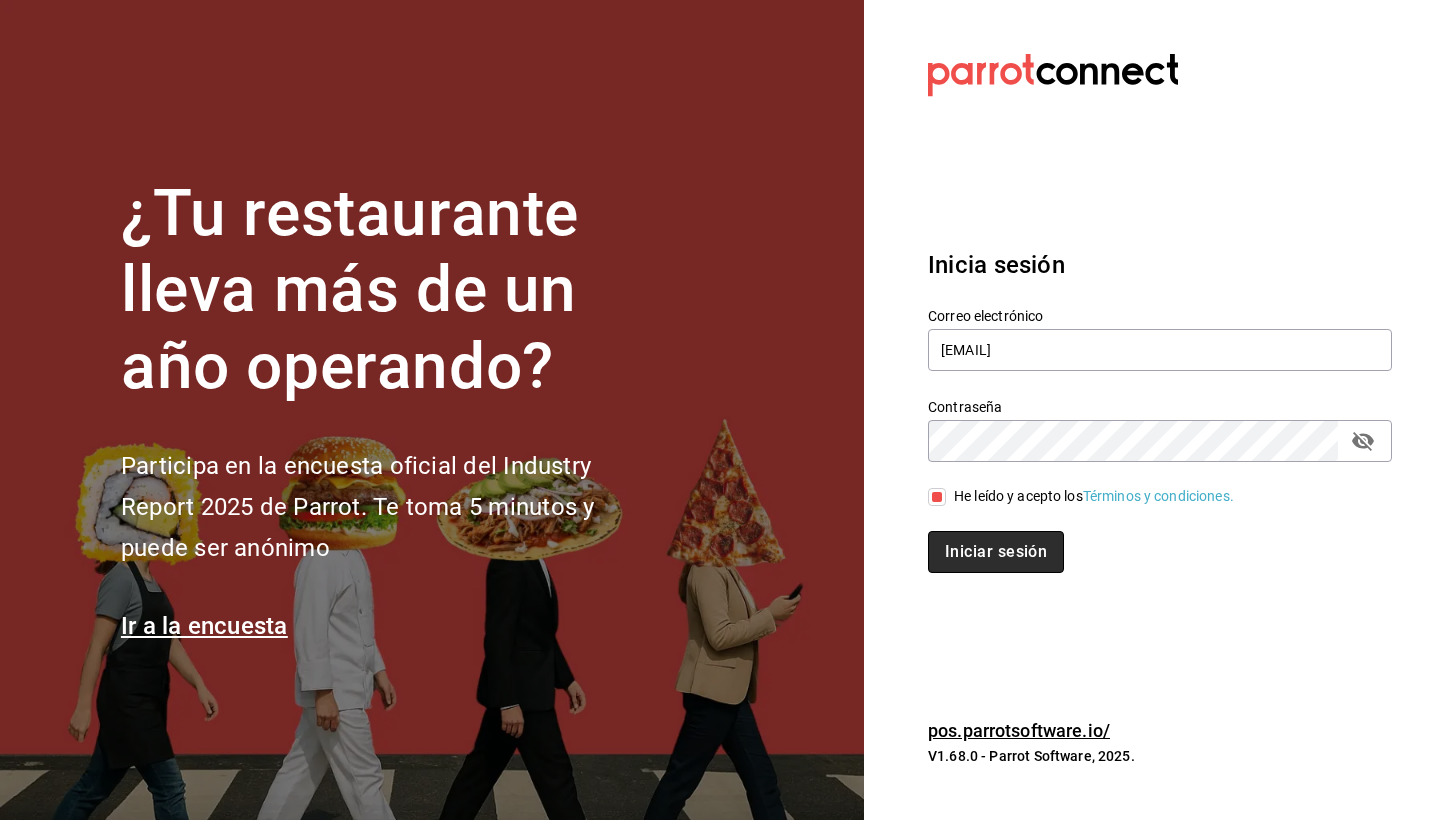 click on "Iniciar sesión" at bounding box center (996, 552) 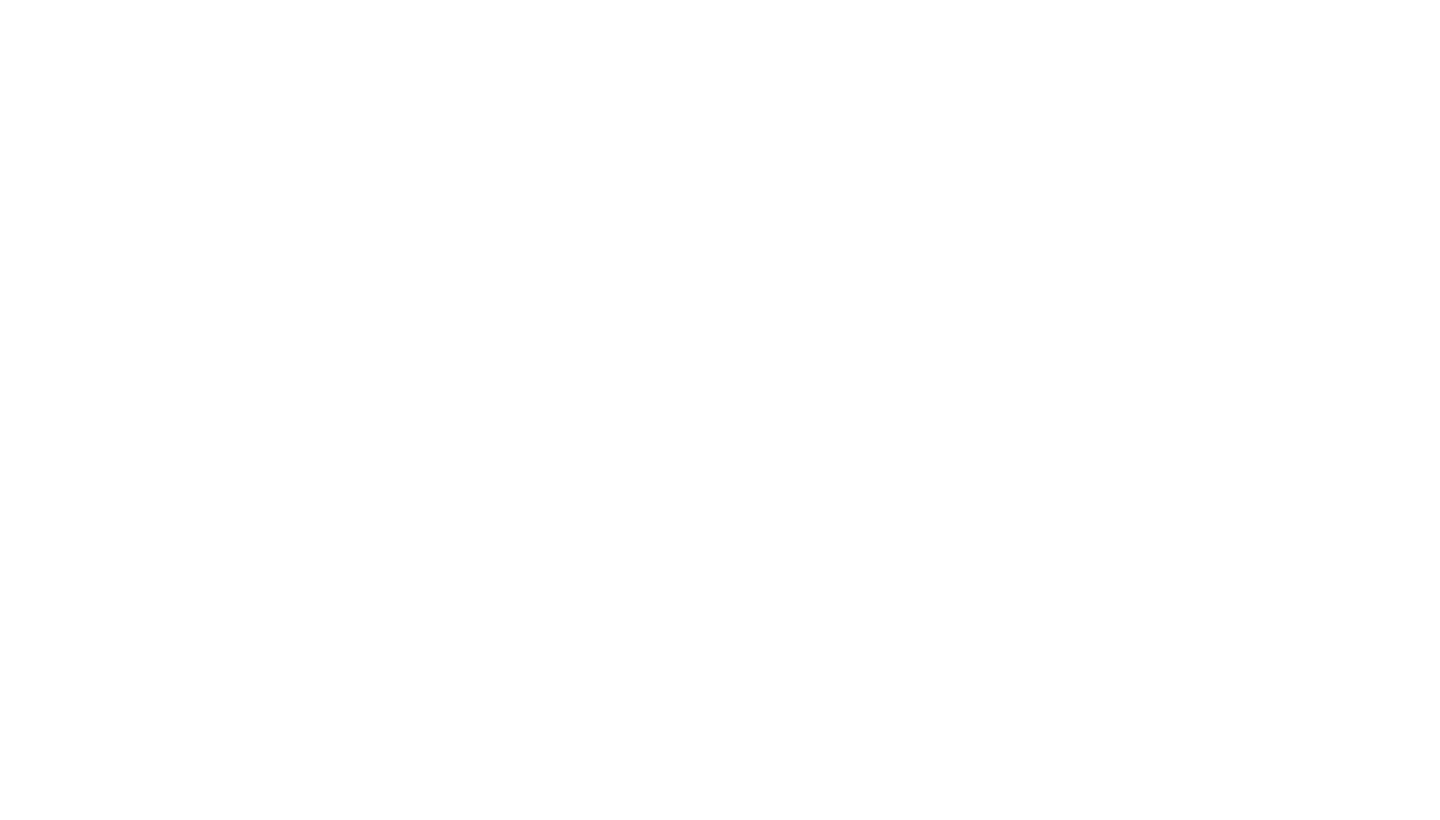 scroll, scrollTop: 0, scrollLeft: 0, axis: both 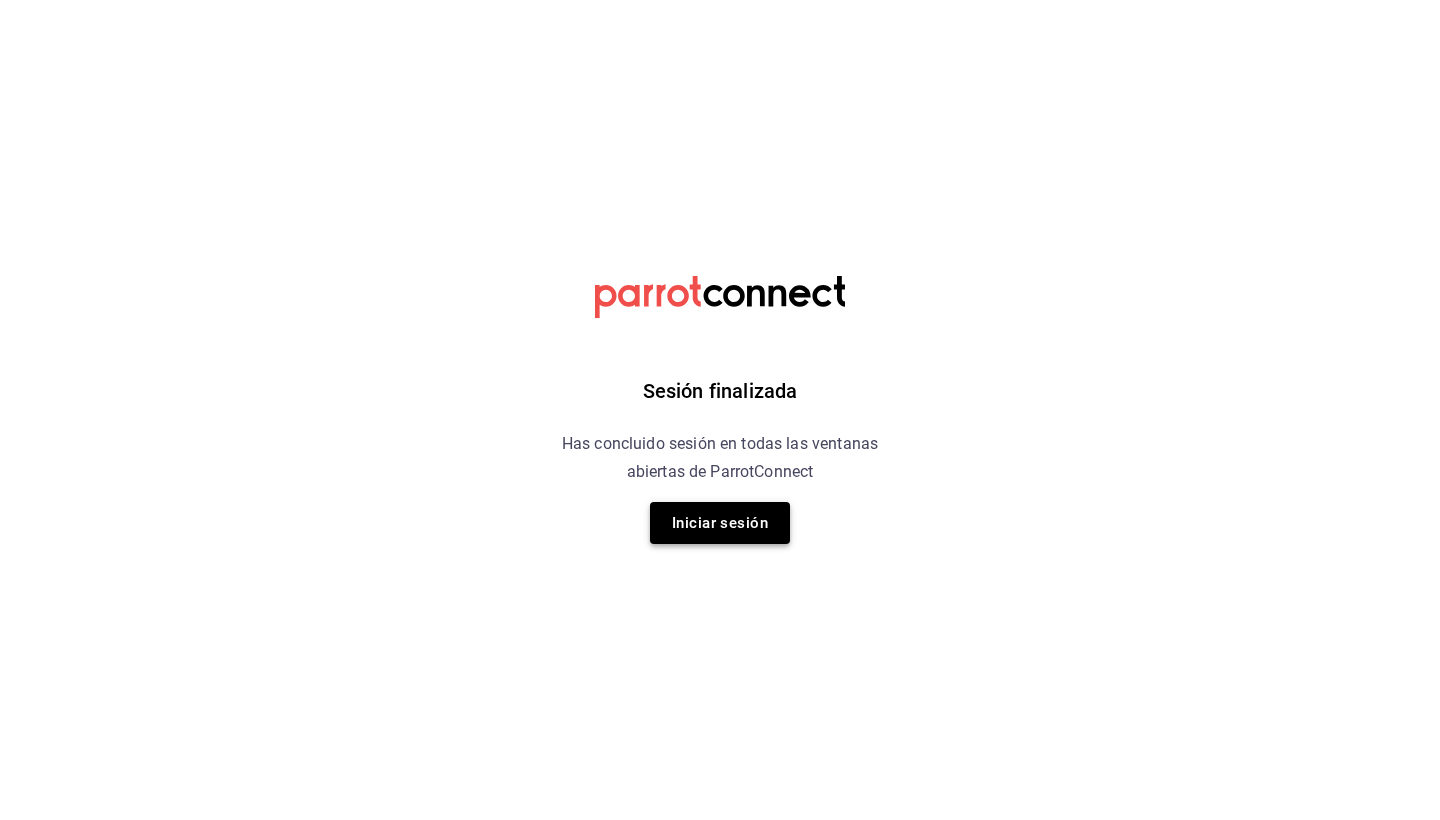 click on "Iniciar sesión" at bounding box center [720, 523] 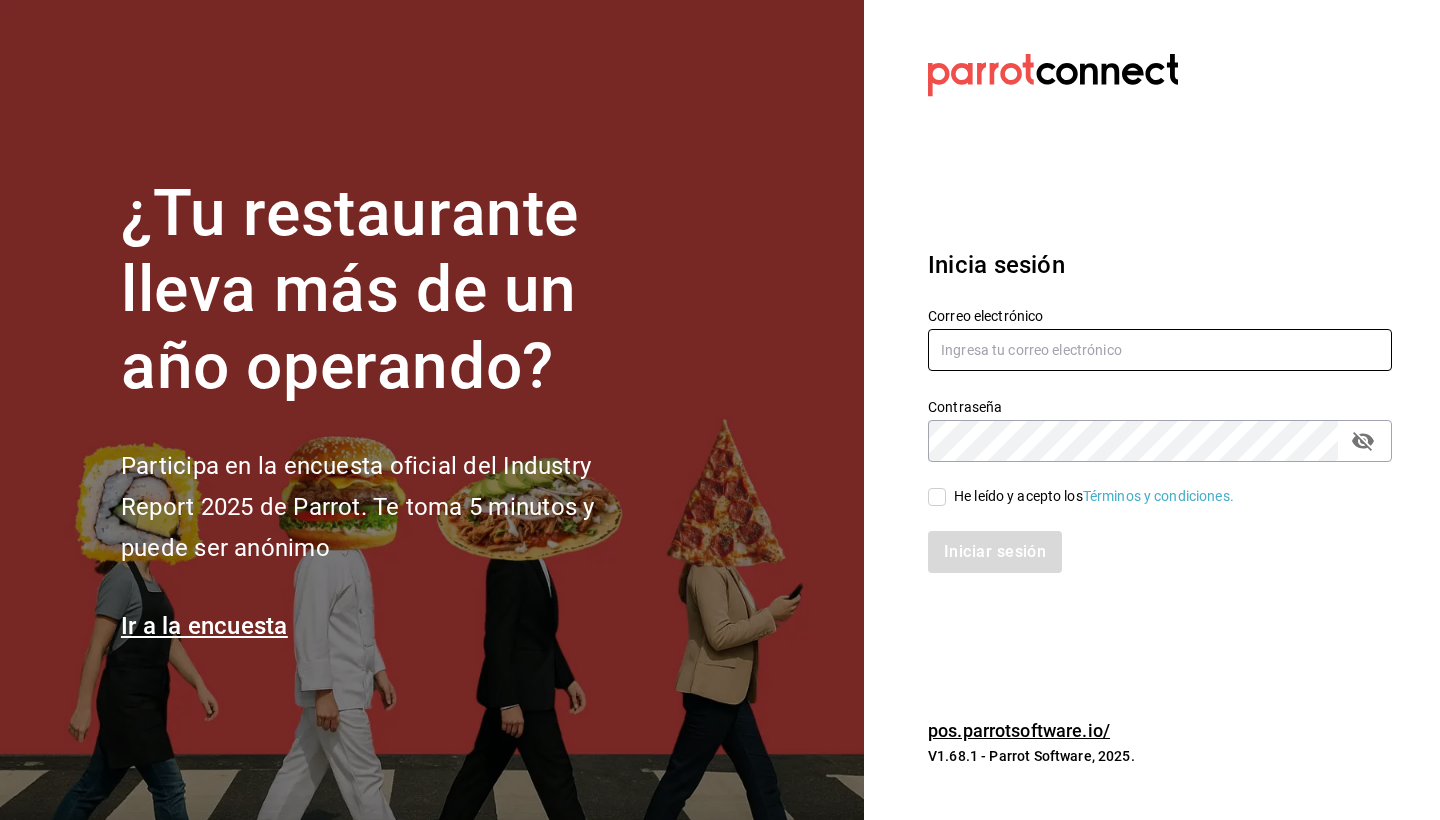 type on "[EMAIL]" 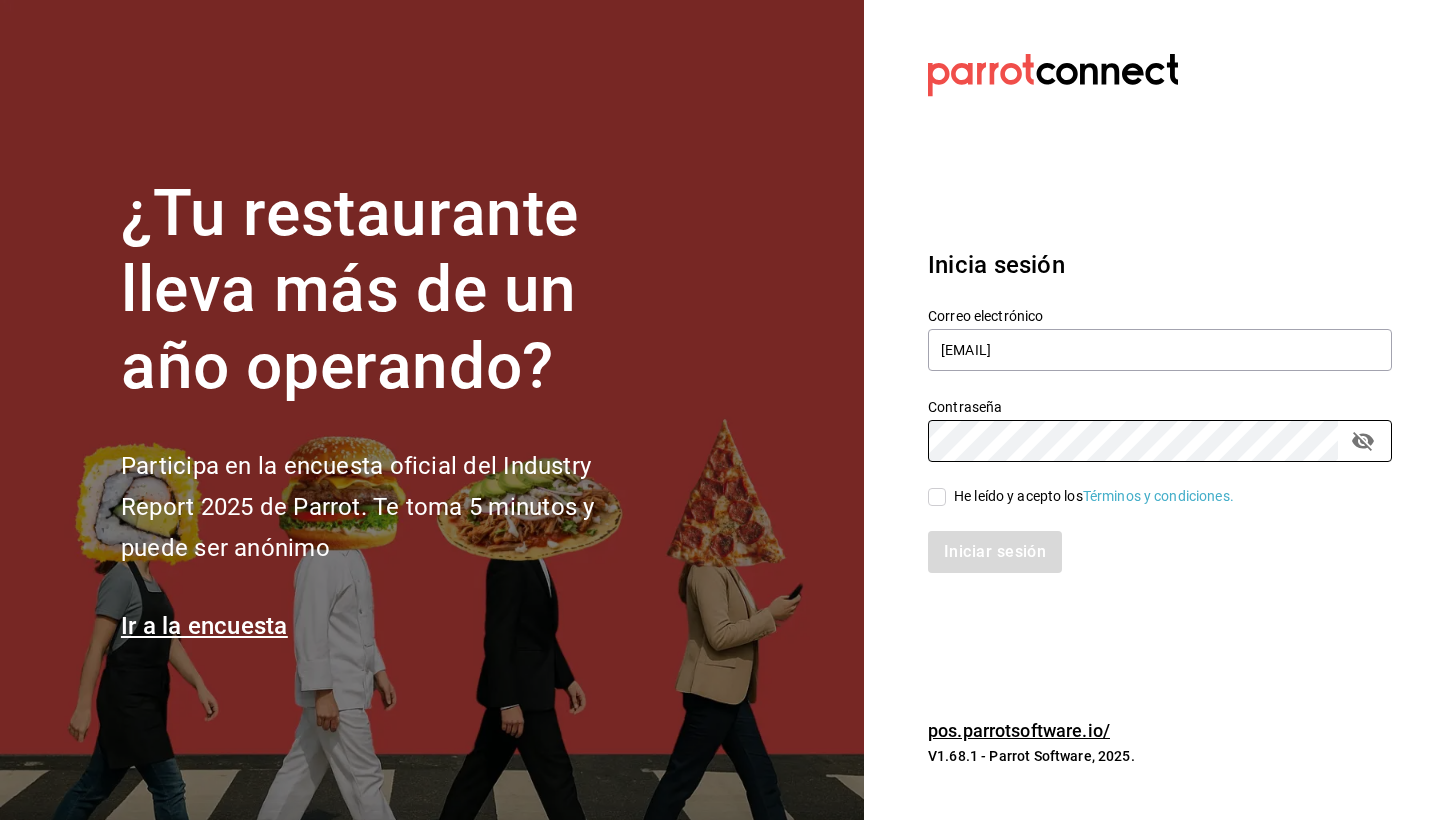 click on "He leído y acepto los  Términos y condiciones." at bounding box center [937, 497] 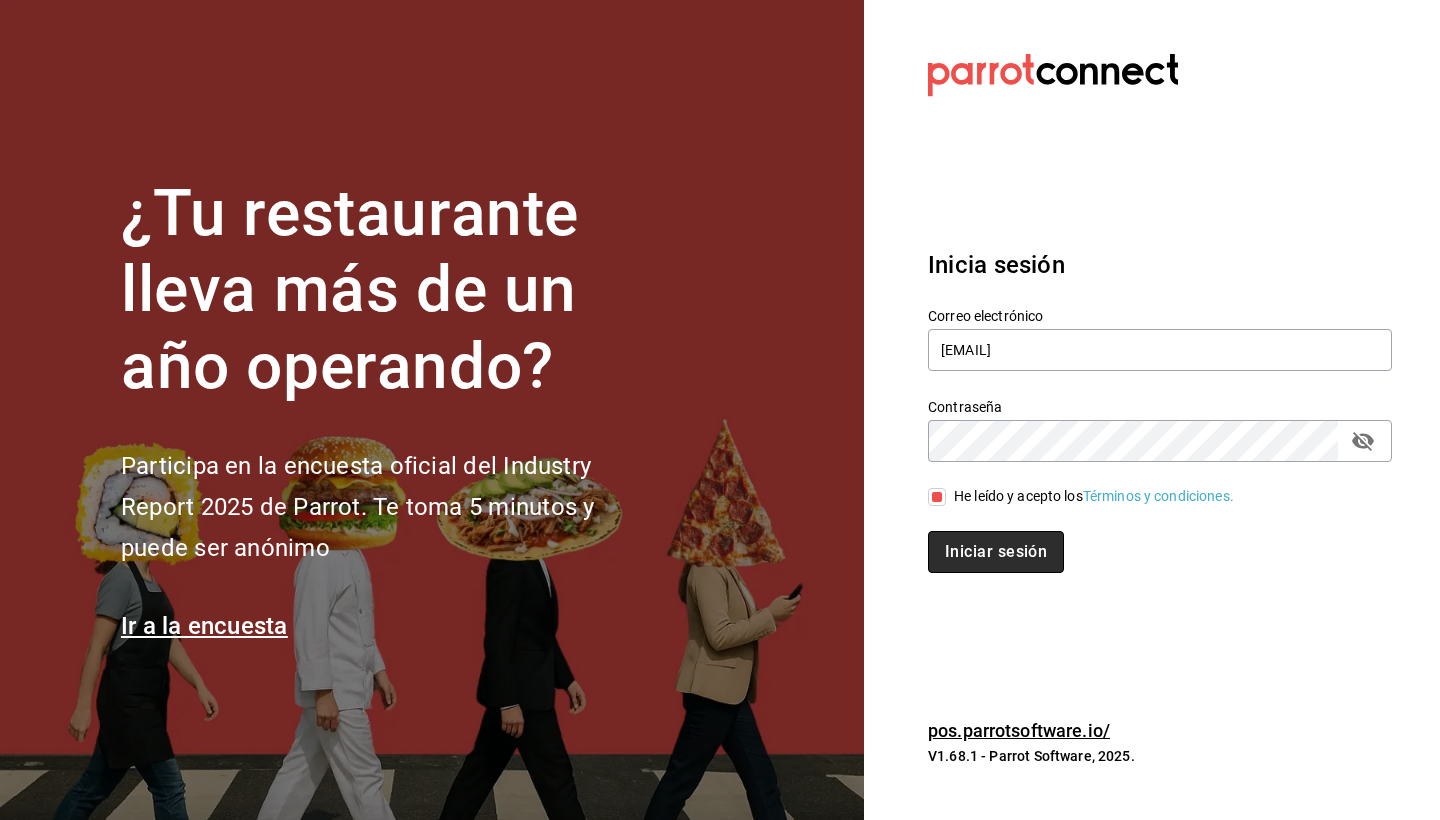 click on "Iniciar sesión" at bounding box center [996, 552] 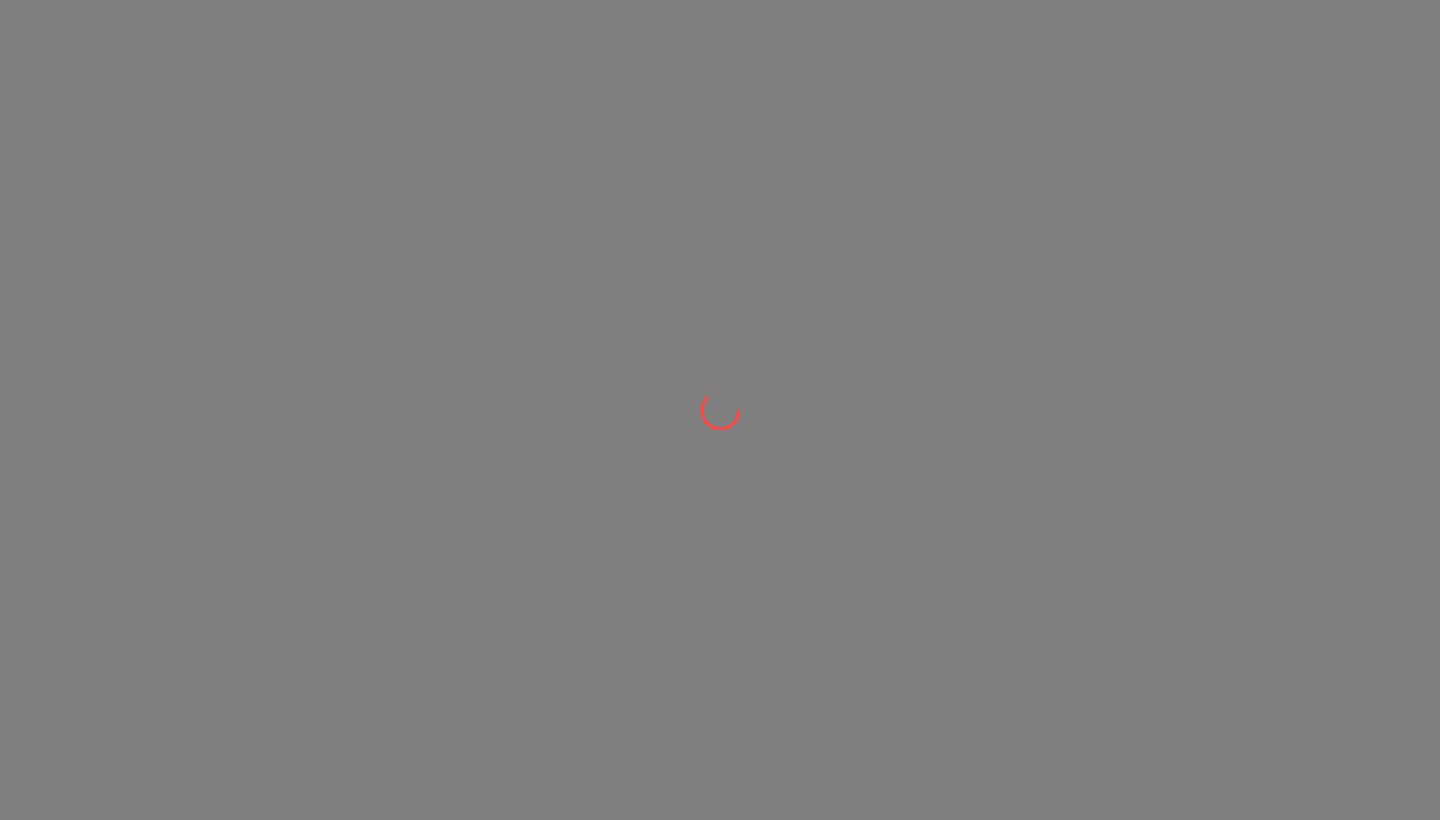 scroll, scrollTop: 0, scrollLeft: 0, axis: both 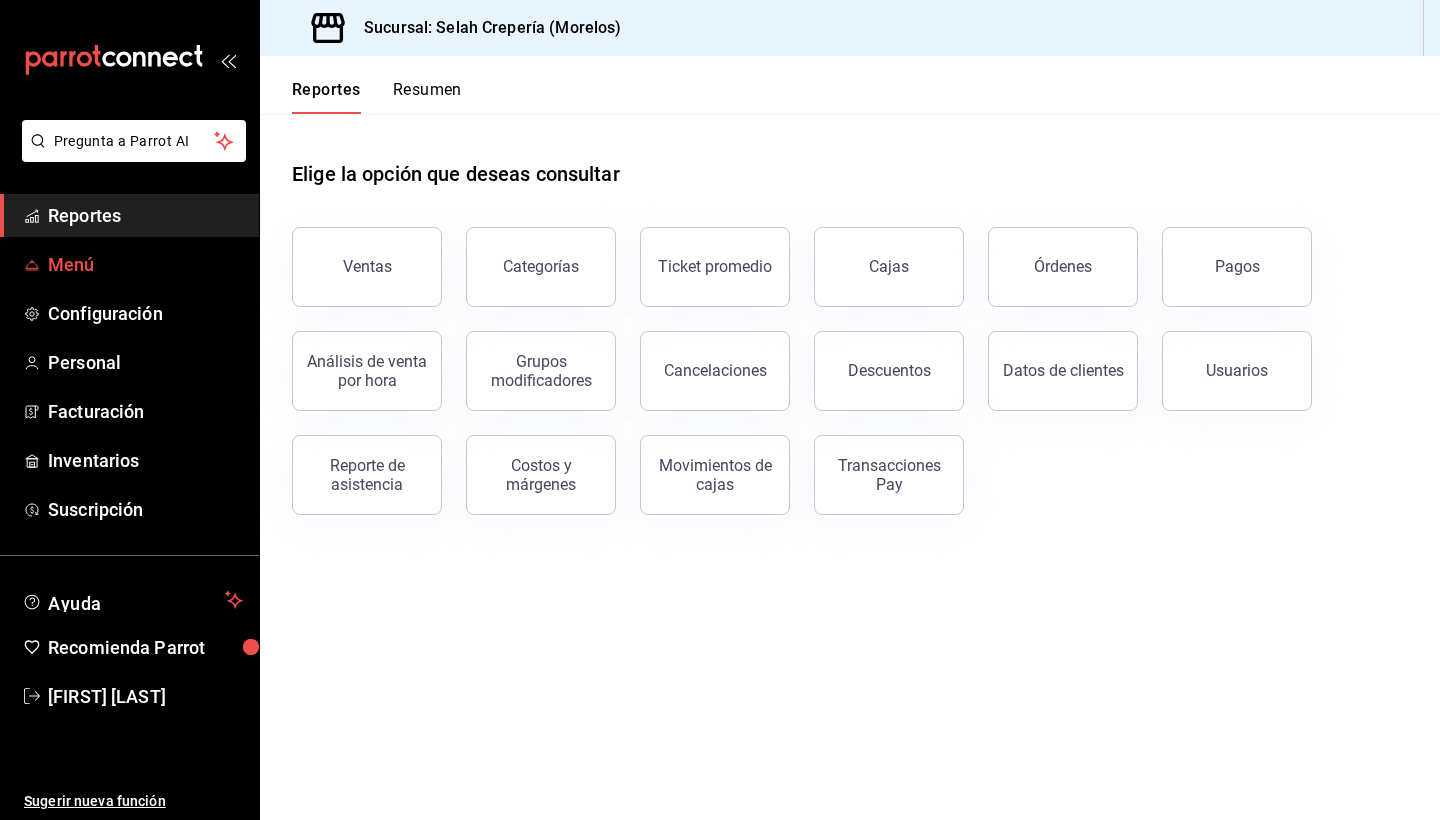 click on "Menú" at bounding box center (145, 264) 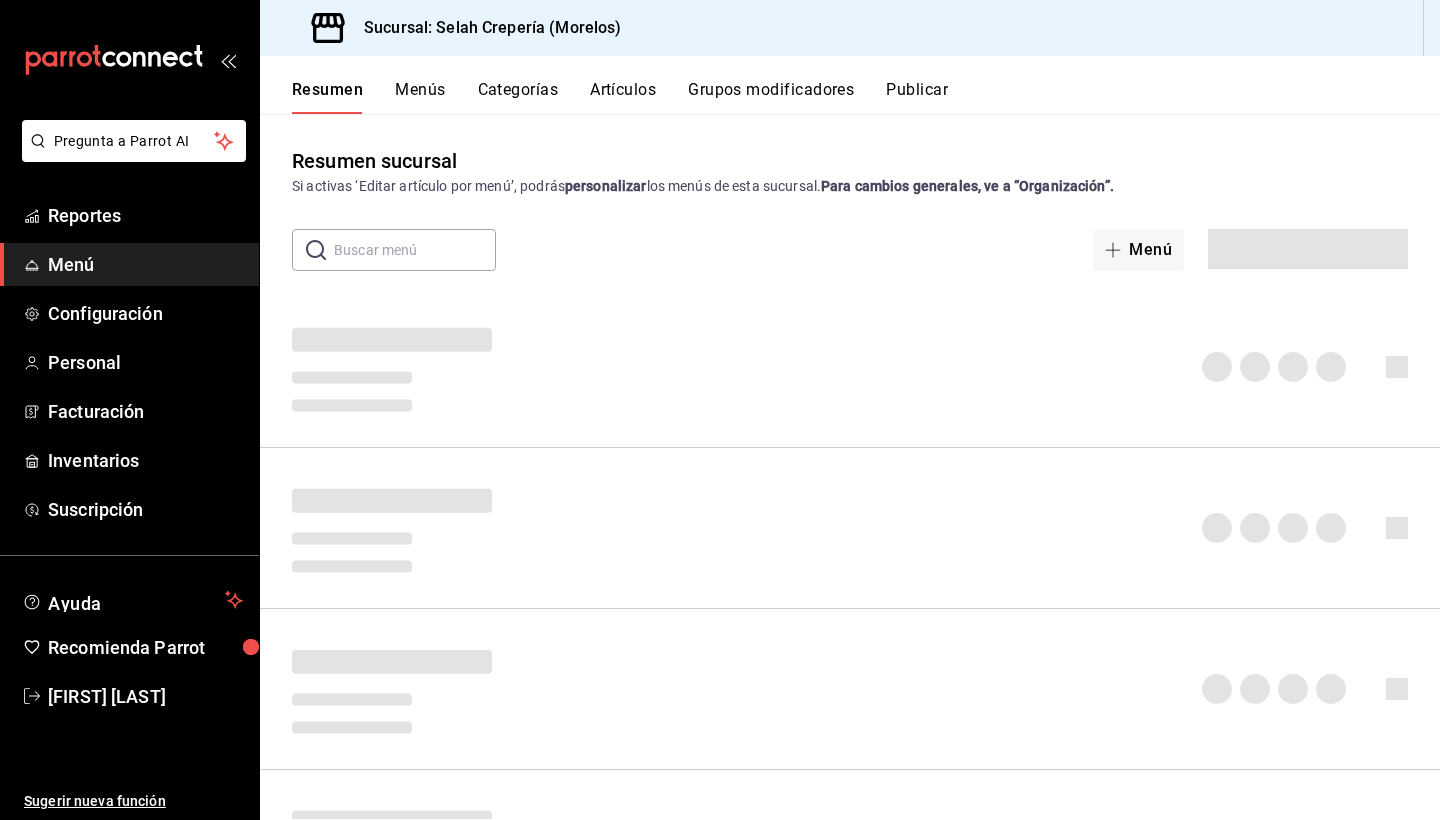 click at bounding box center [415, 250] 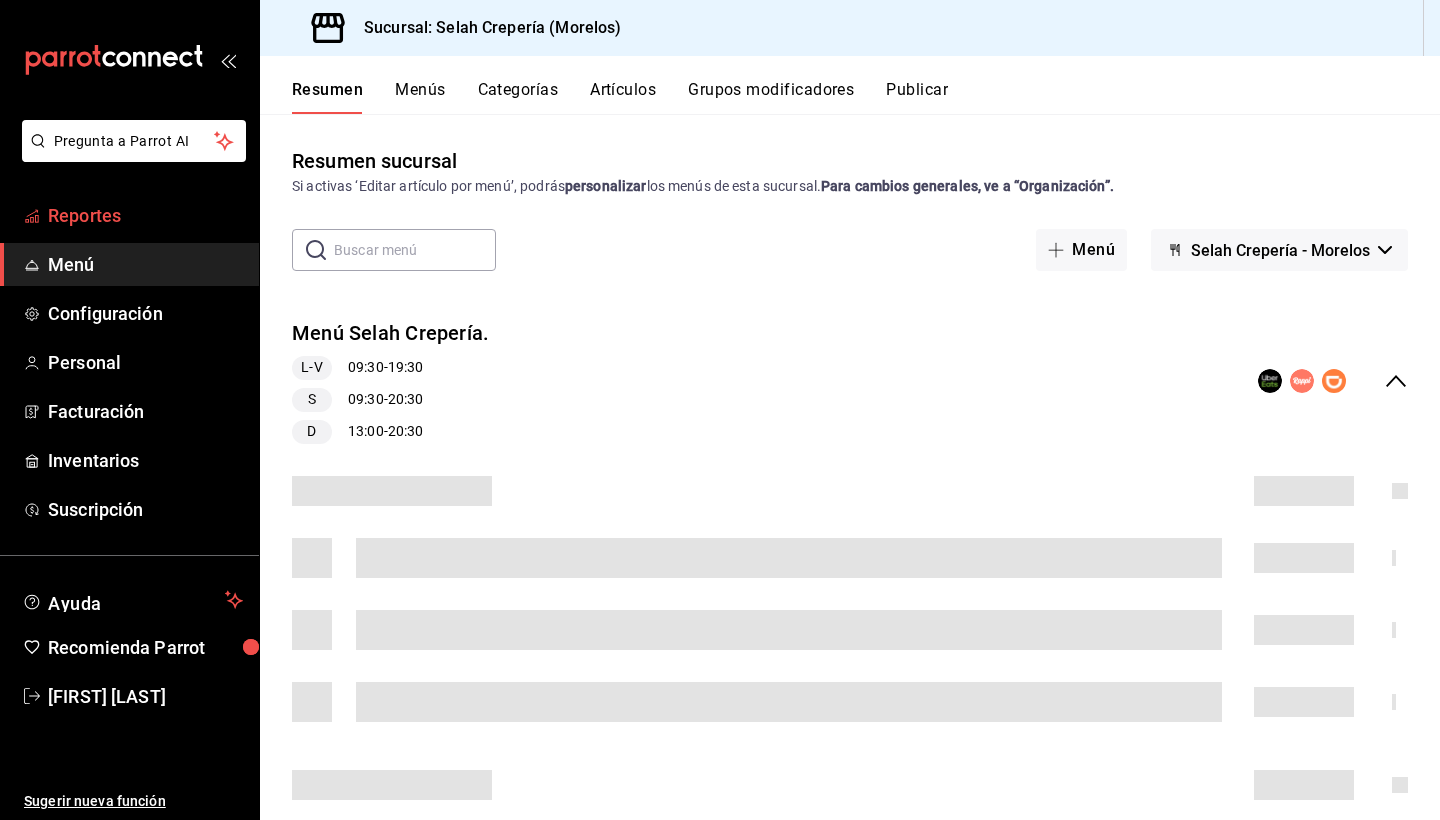 click on "Reportes" at bounding box center (145, 215) 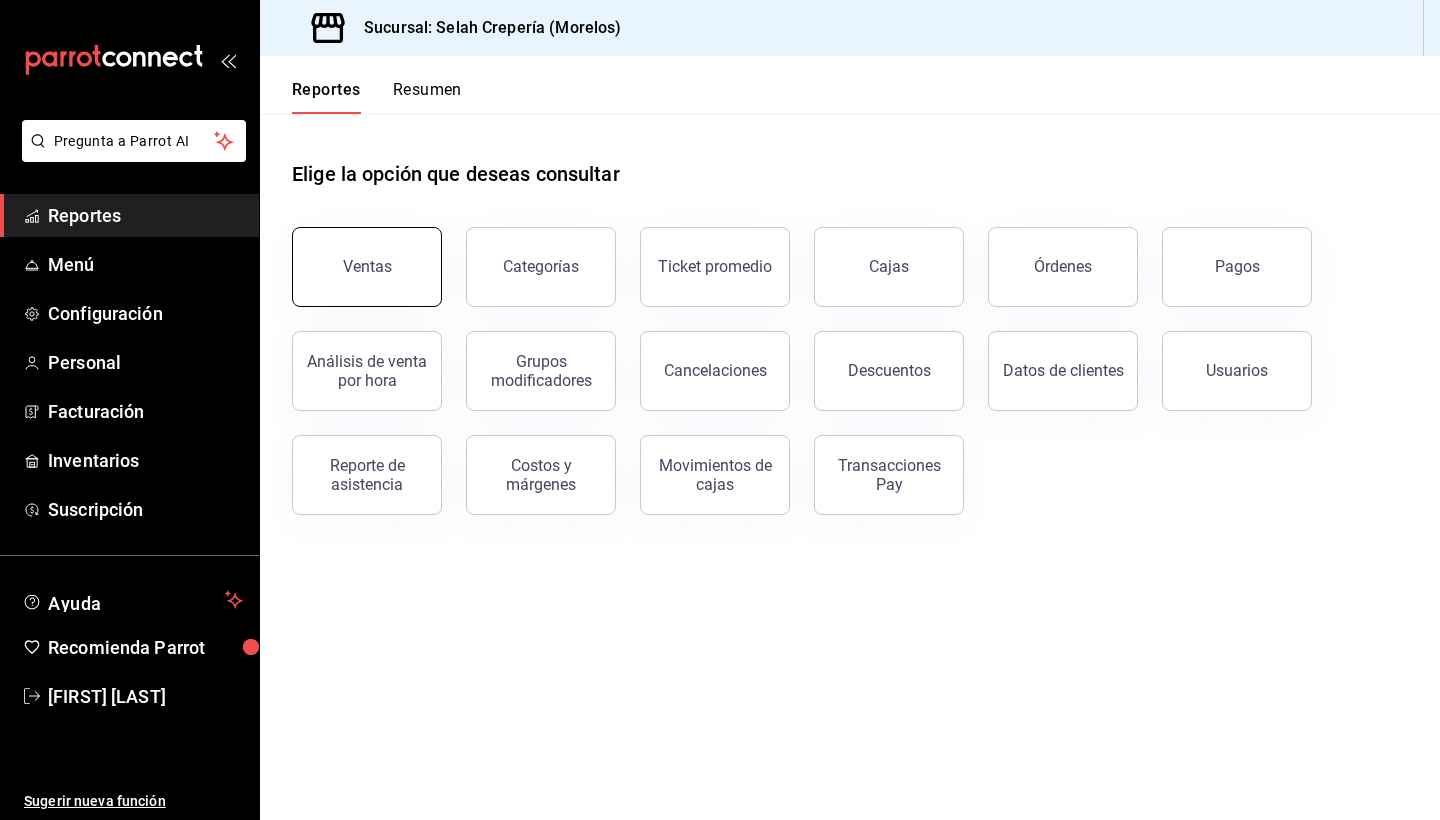 click on "Ventas" at bounding box center (367, 266) 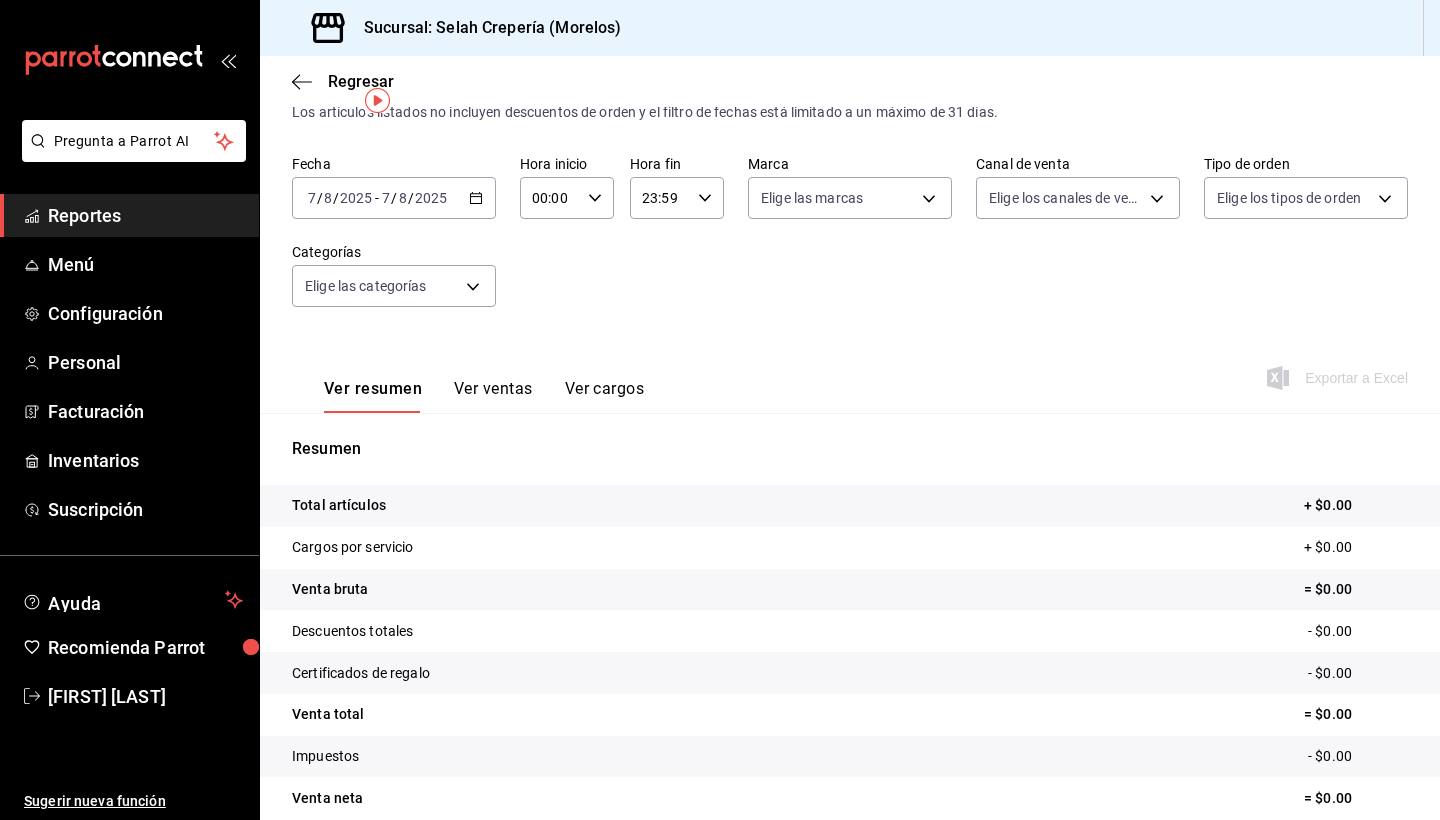 scroll, scrollTop: 36, scrollLeft: 0, axis: vertical 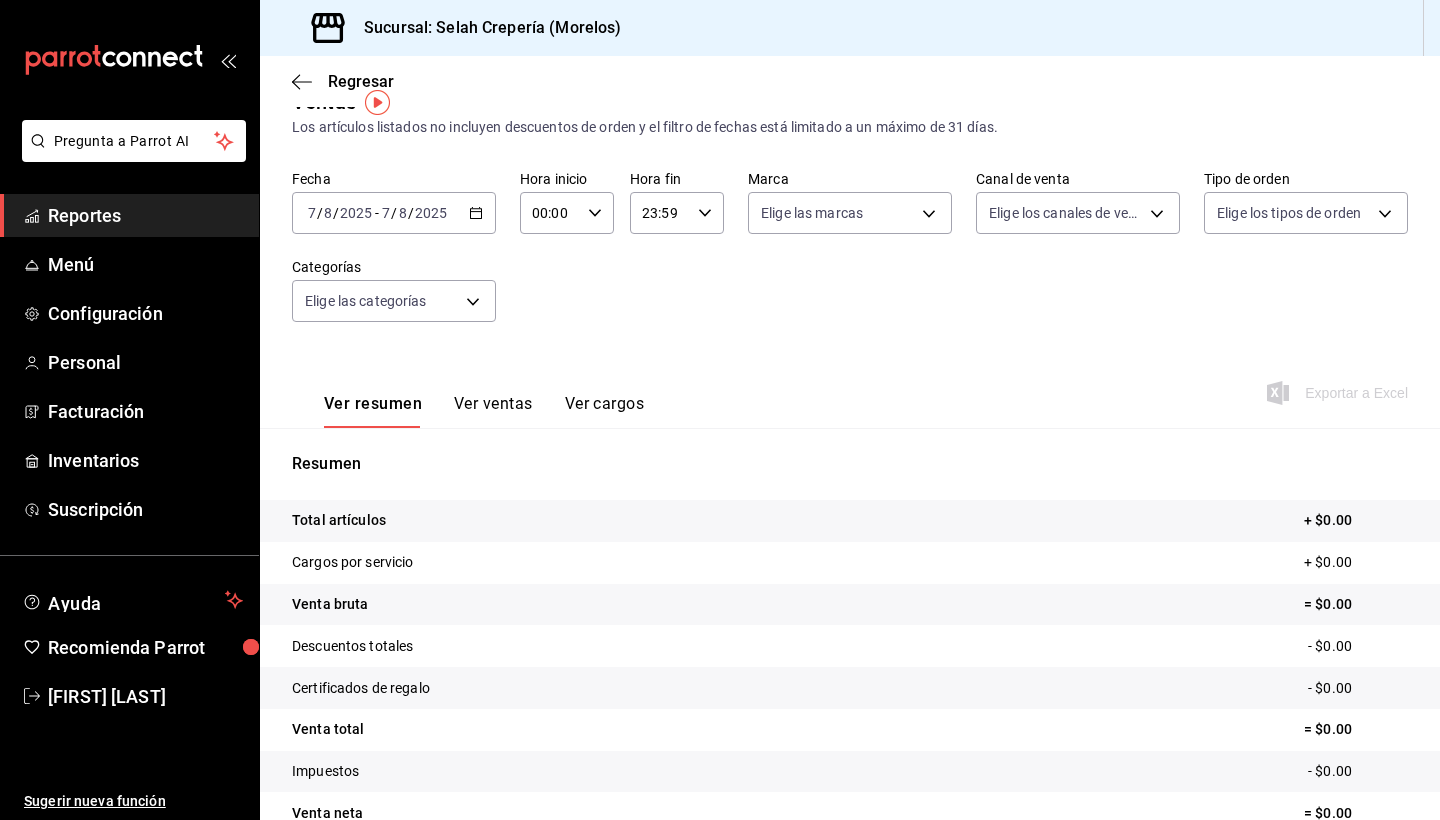 click on "Ver ventas" at bounding box center [493, 411] 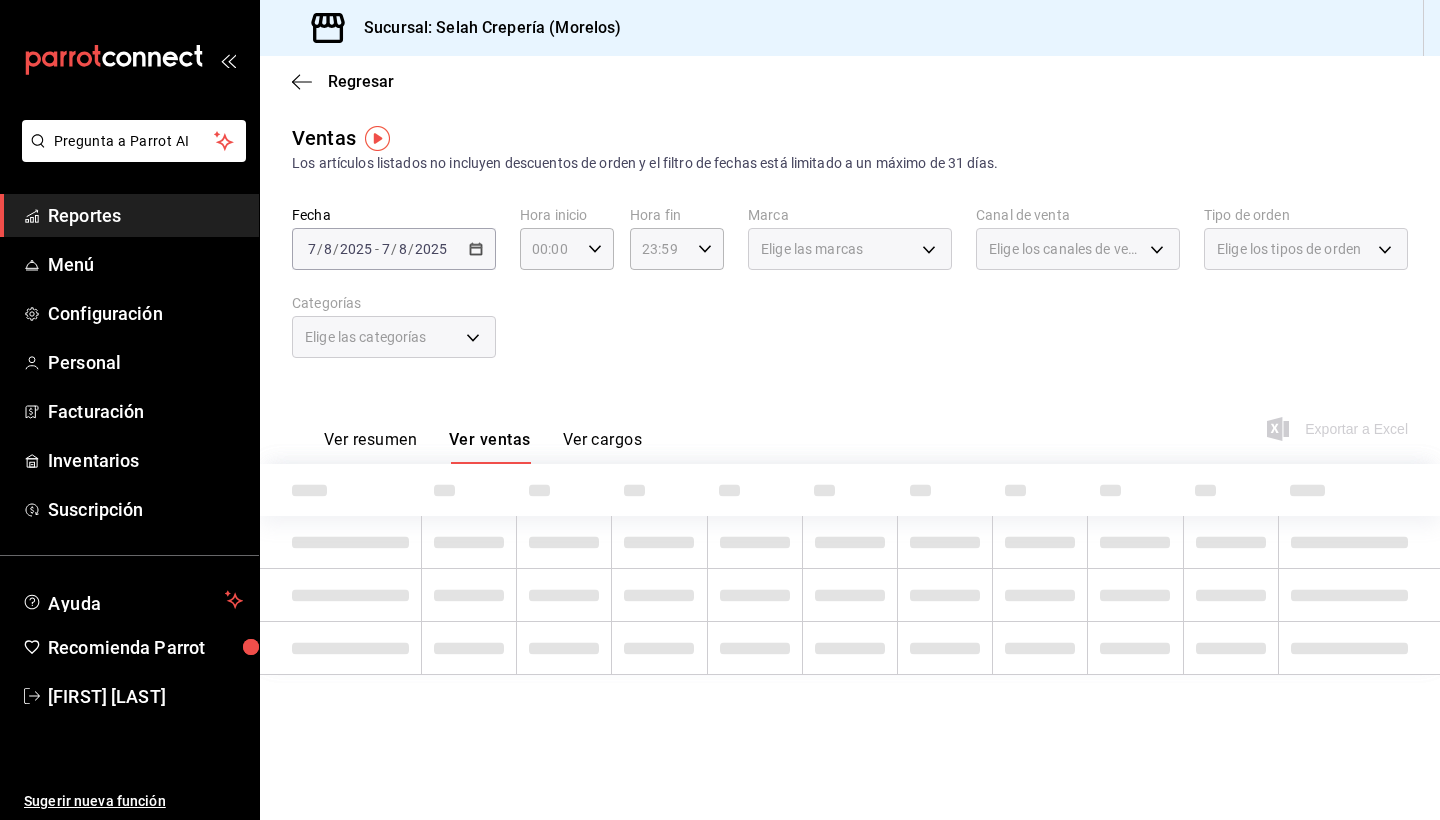 scroll, scrollTop: 0, scrollLeft: 0, axis: both 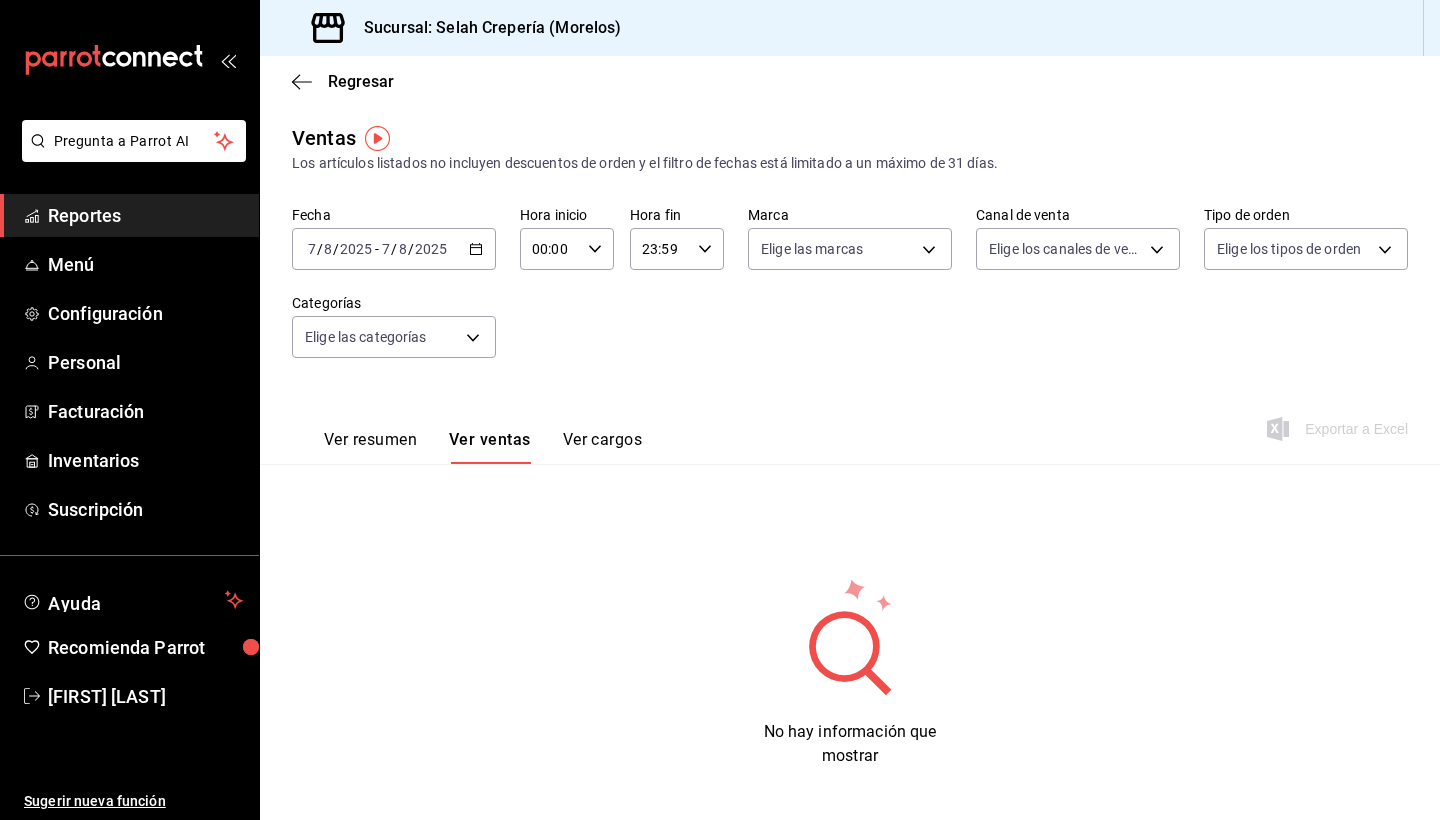 click 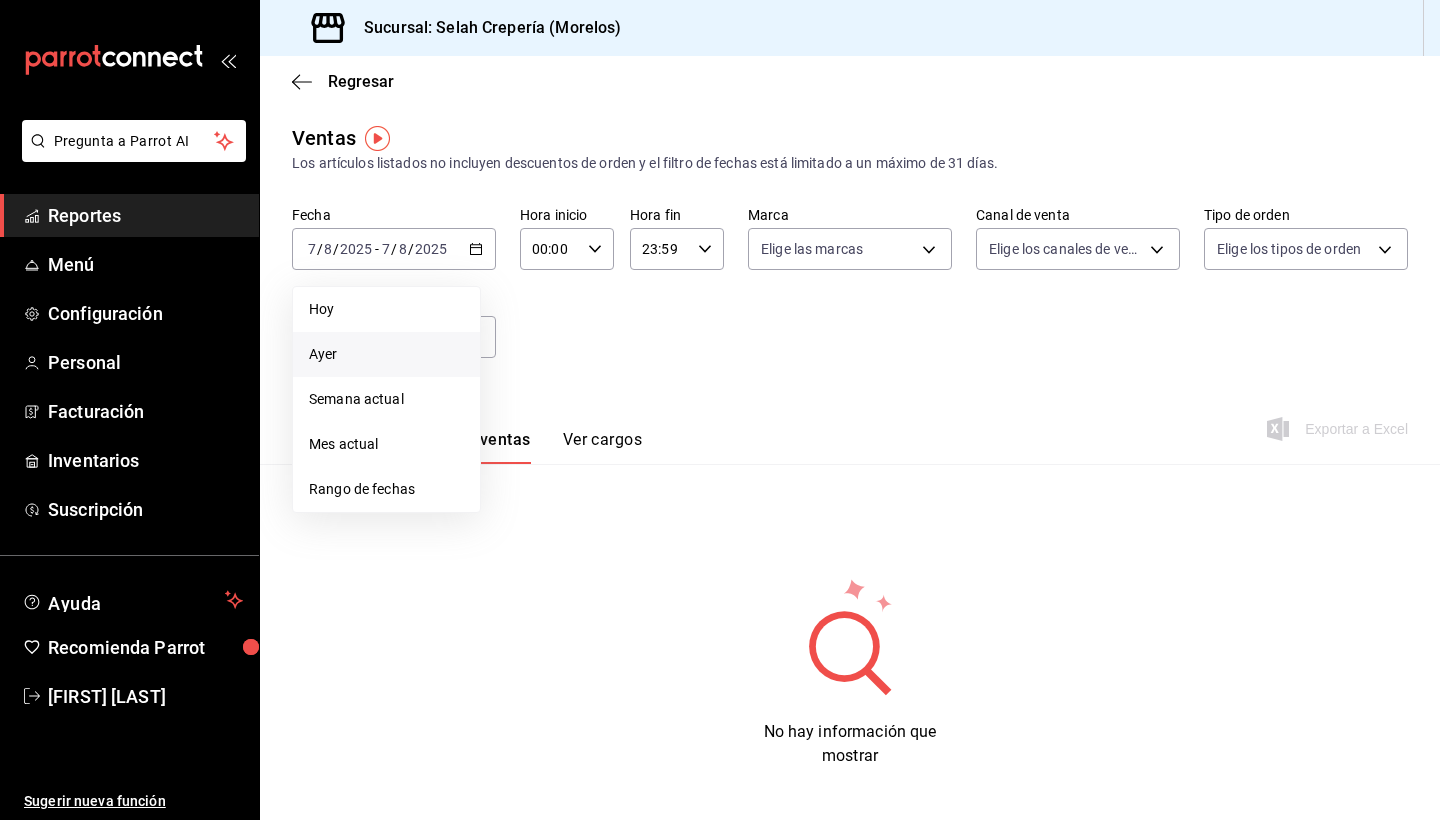 click on "Ayer" at bounding box center (386, 354) 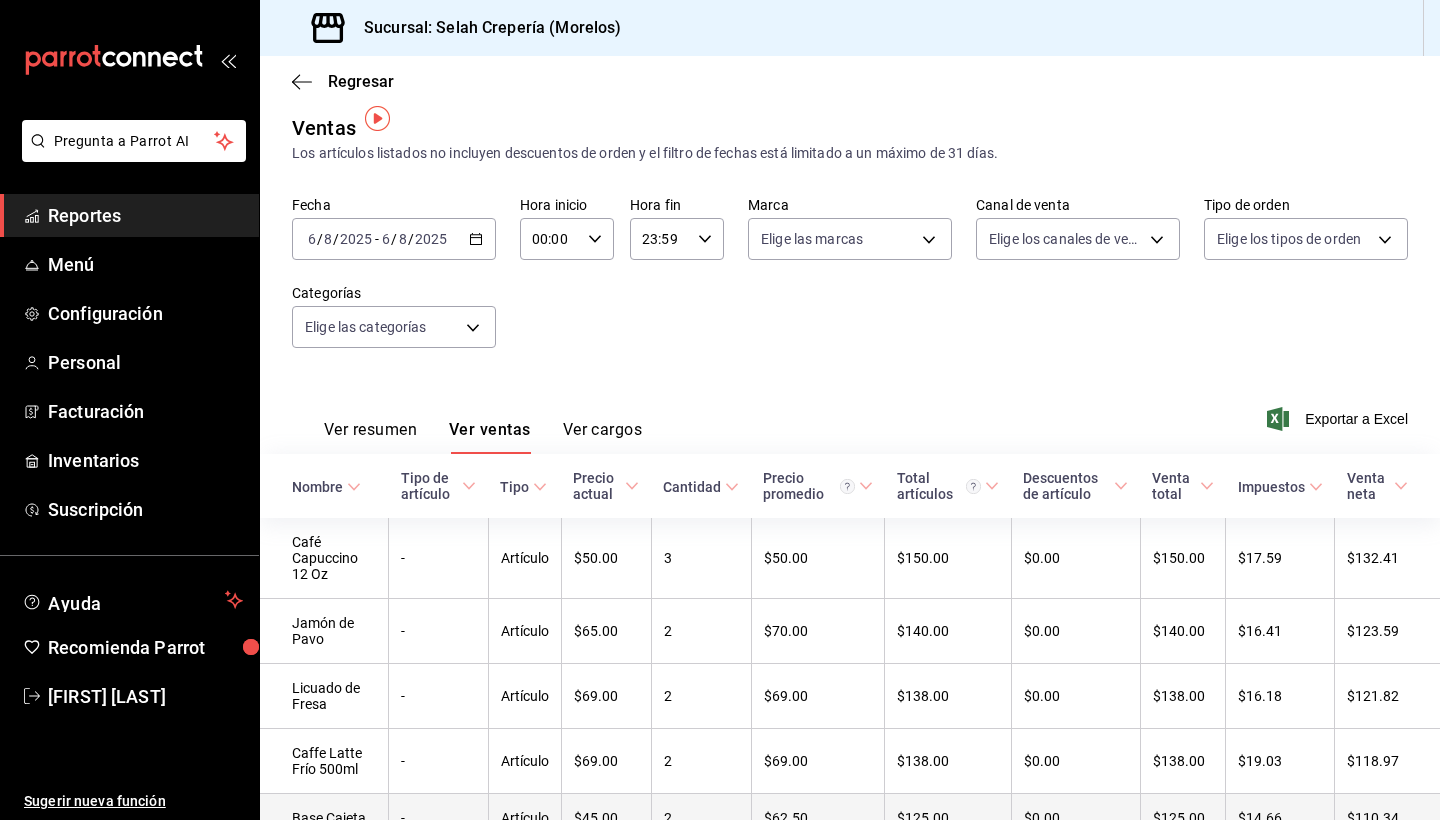 scroll, scrollTop: 23, scrollLeft: 0, axis: vertical 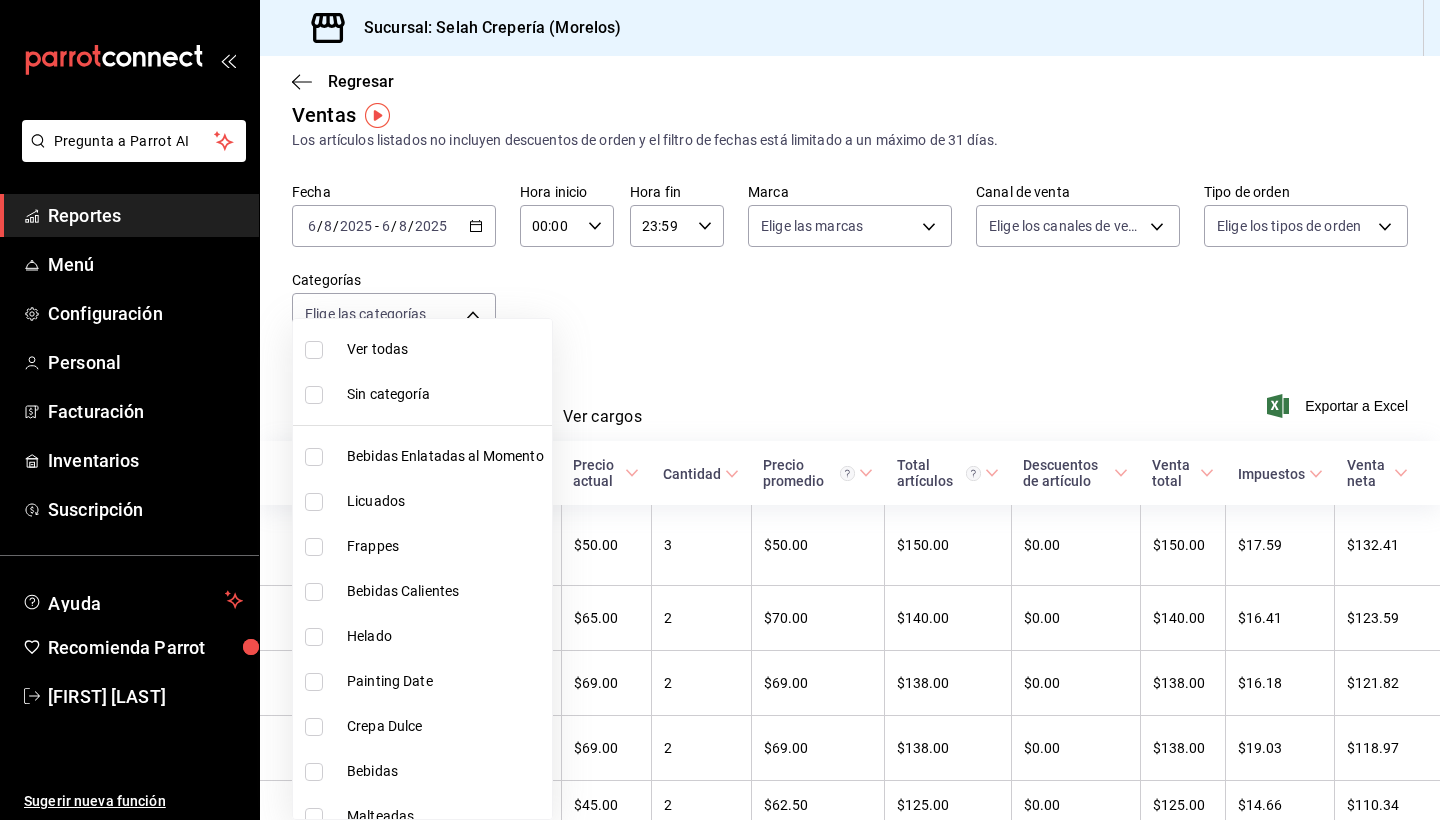 click on "Pregunta a Parrot AI Reportes   Menú   Configuración   Personal   Facturación   Inventarios   Suscripción   Ayuda Recomienda Parrot   [FIRST] [LAST]   Sugerir nueva función   Sucursal: Selah Crepería ([STATE]) Regresar Ventas Los artículos listados no incluyen descuentos de orden y el filtro de fechas está limitado a un máximo de 31 días. Fecha [DATE] [DATE] - [DATE] [DATE] Hora inicio 00:00 Hora inicio Hora fin 23:59 Hora fin Marca Elige las marcas Canal de venta Elige los canales de venta Tipo de orden Elige los tipos de orden Categorías Elige las categorías Ver resumen Ver ventas Ver cargos Exportar a Excel Nombre Tipo de artículo Tipo Precio actual Cantidad Precio promedio   Total artículos   Descuentos de artículo Venta total Impuestos Venta neta Café Capuccino 12 Oz - Artículo $50.00 3 $50.00 $150.00 $0.00 $150.00 $17.59 $132.41 Jamón de Pavo - Artículo $65.00 2 $70.00 $140.00 $0.00 $140.00 $16.41 $123.59 Licuado de Fresa - Artículo $69.00 2 $69.00 $138.00 $0.00 -" at bounding box center [720, 410] 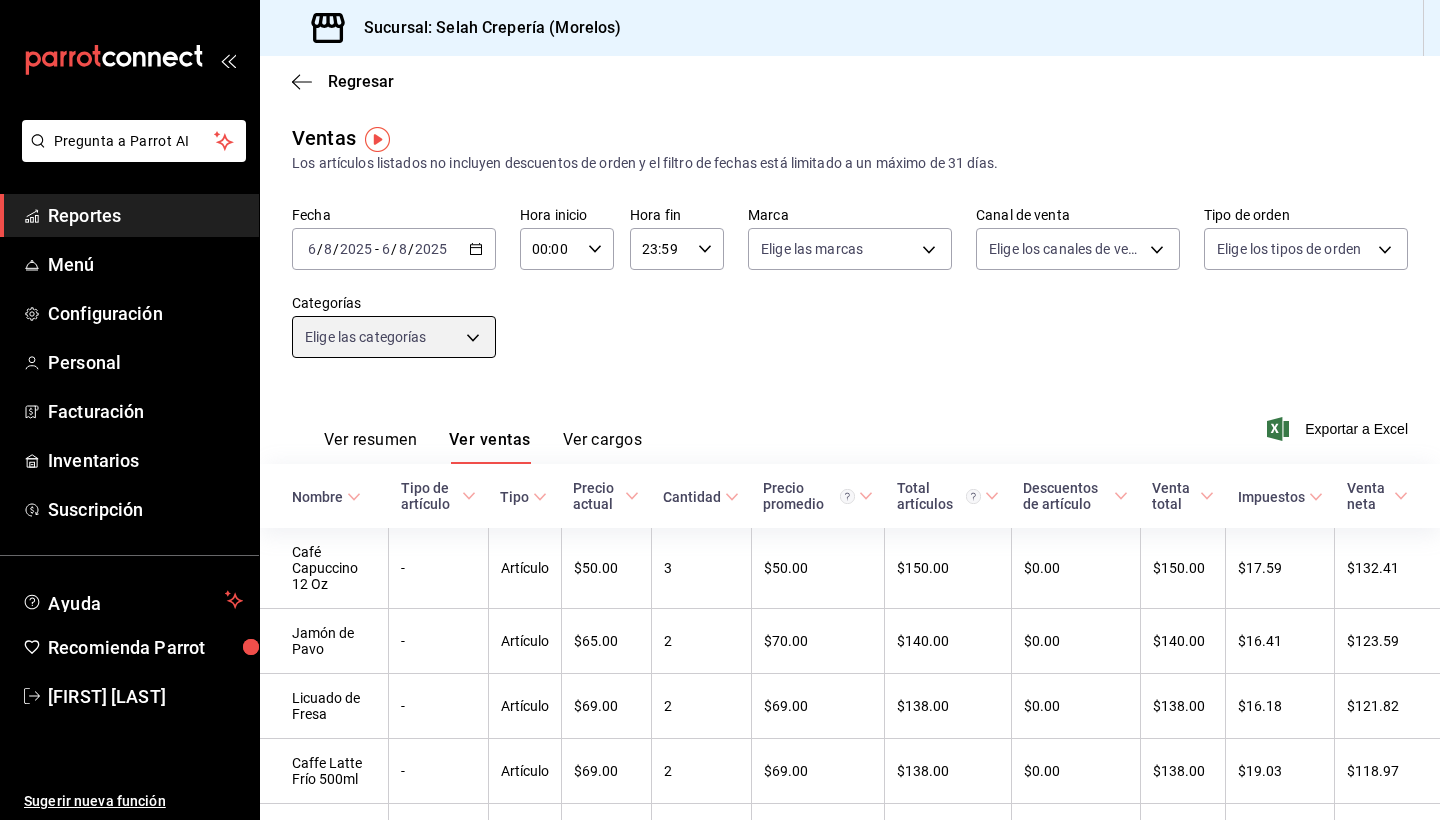 scroll, scrollTop: 0, scrollLeft: 0, axis: both 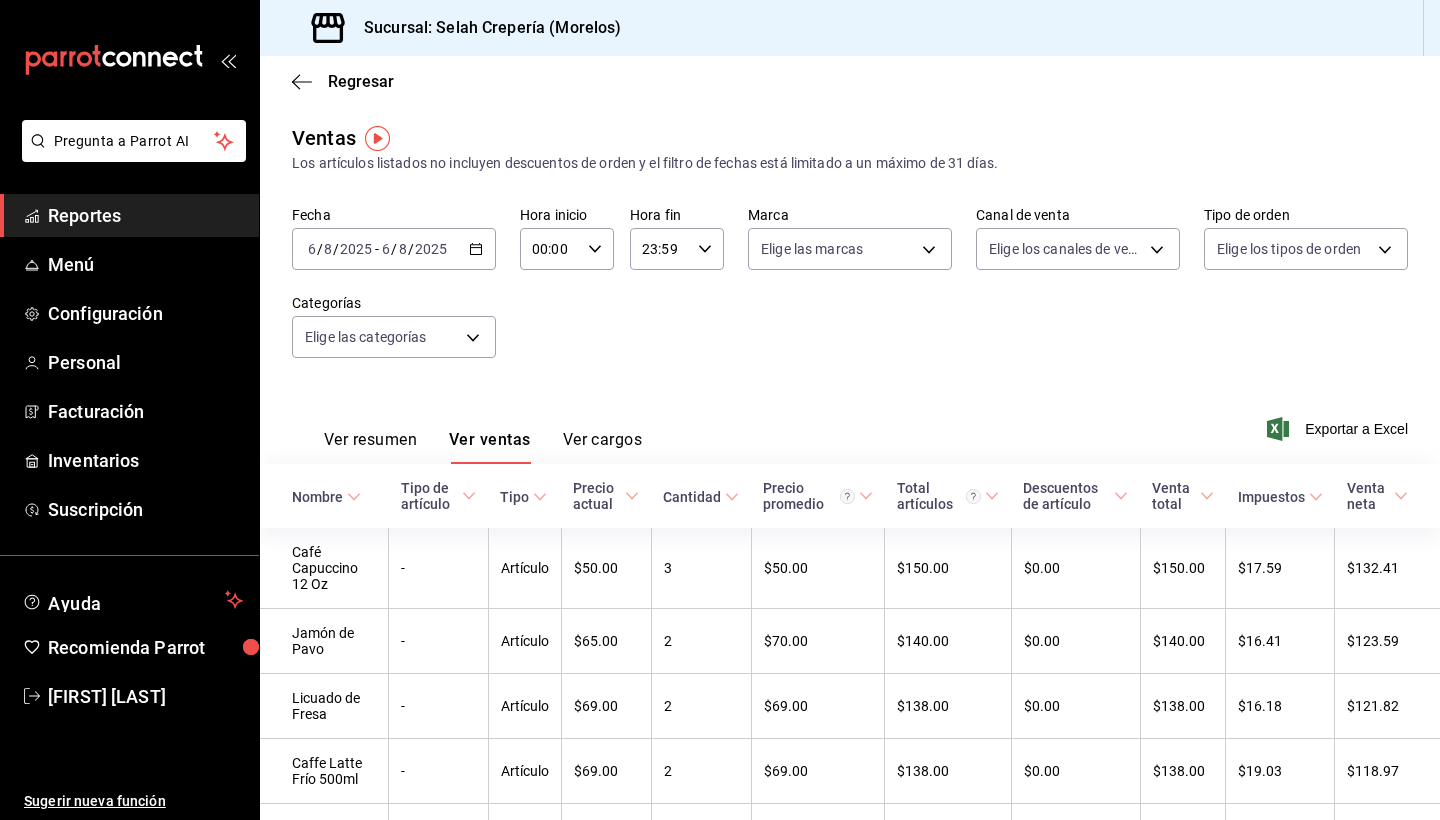 click on "Ver resumen" at bounding box center (370, 447) 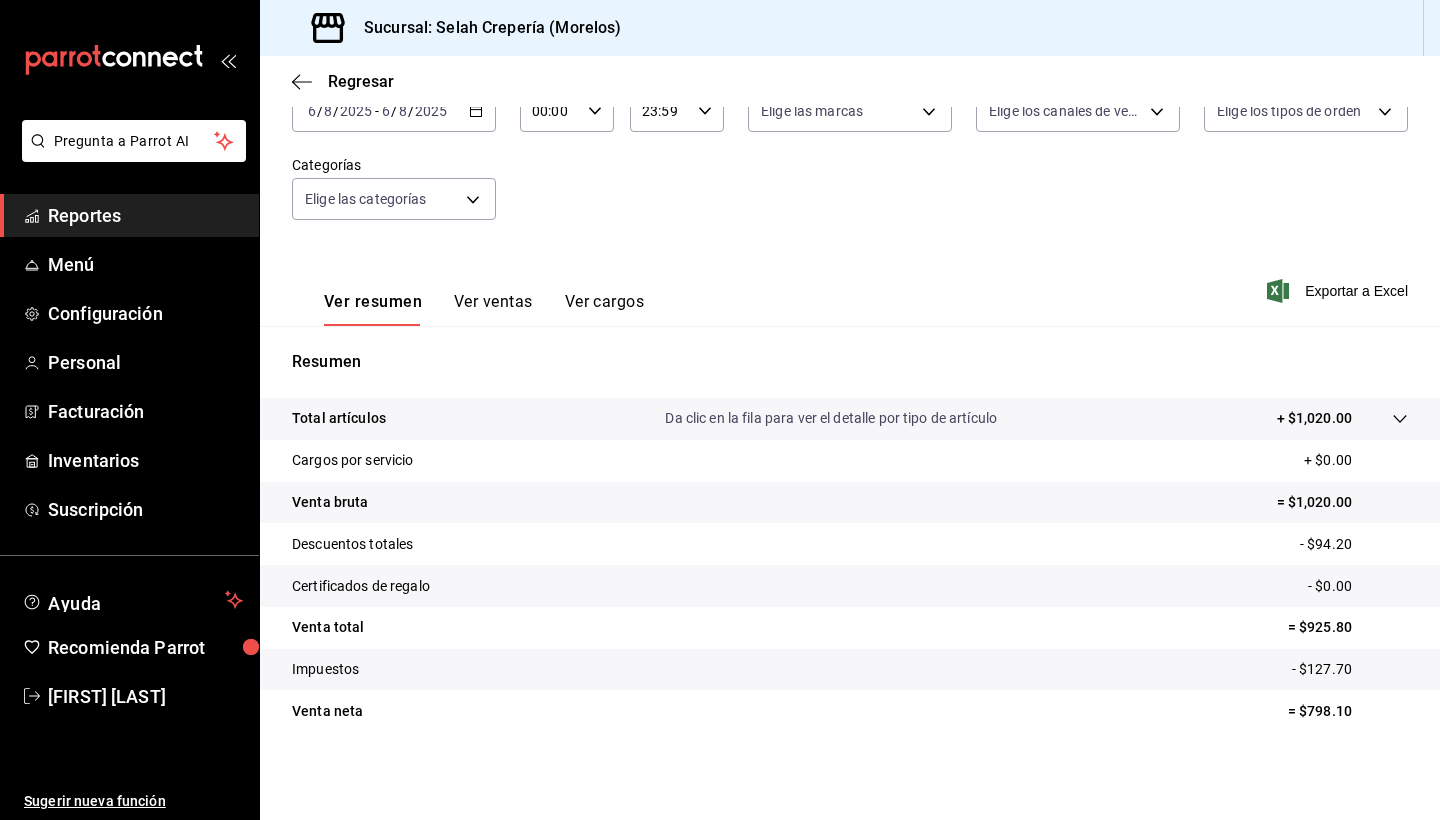 scroll, scrollTop: 138, scrollLeft: 0, axis: vertical 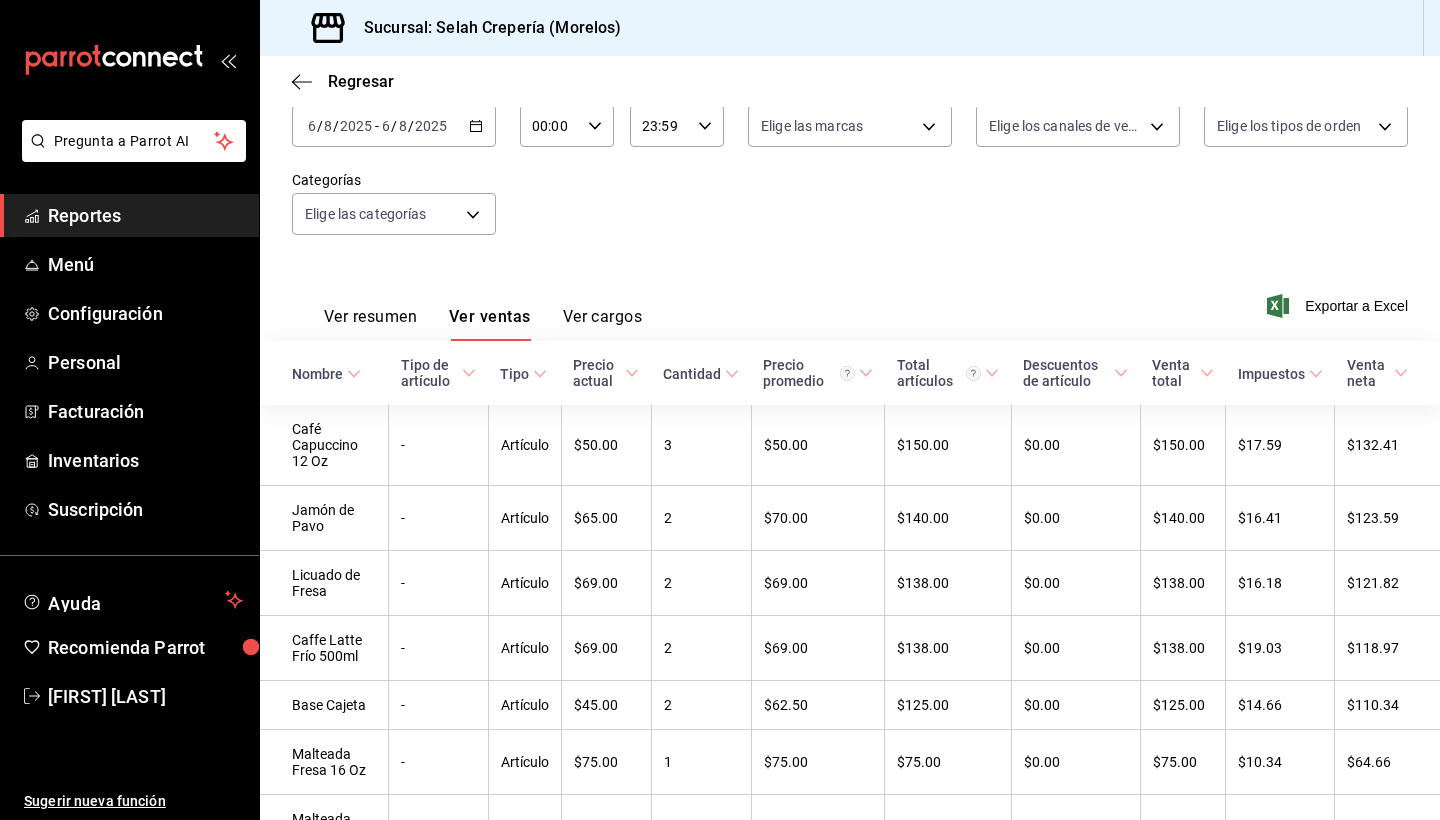 click on "Ver cargos" at bounding box center [603, 324] 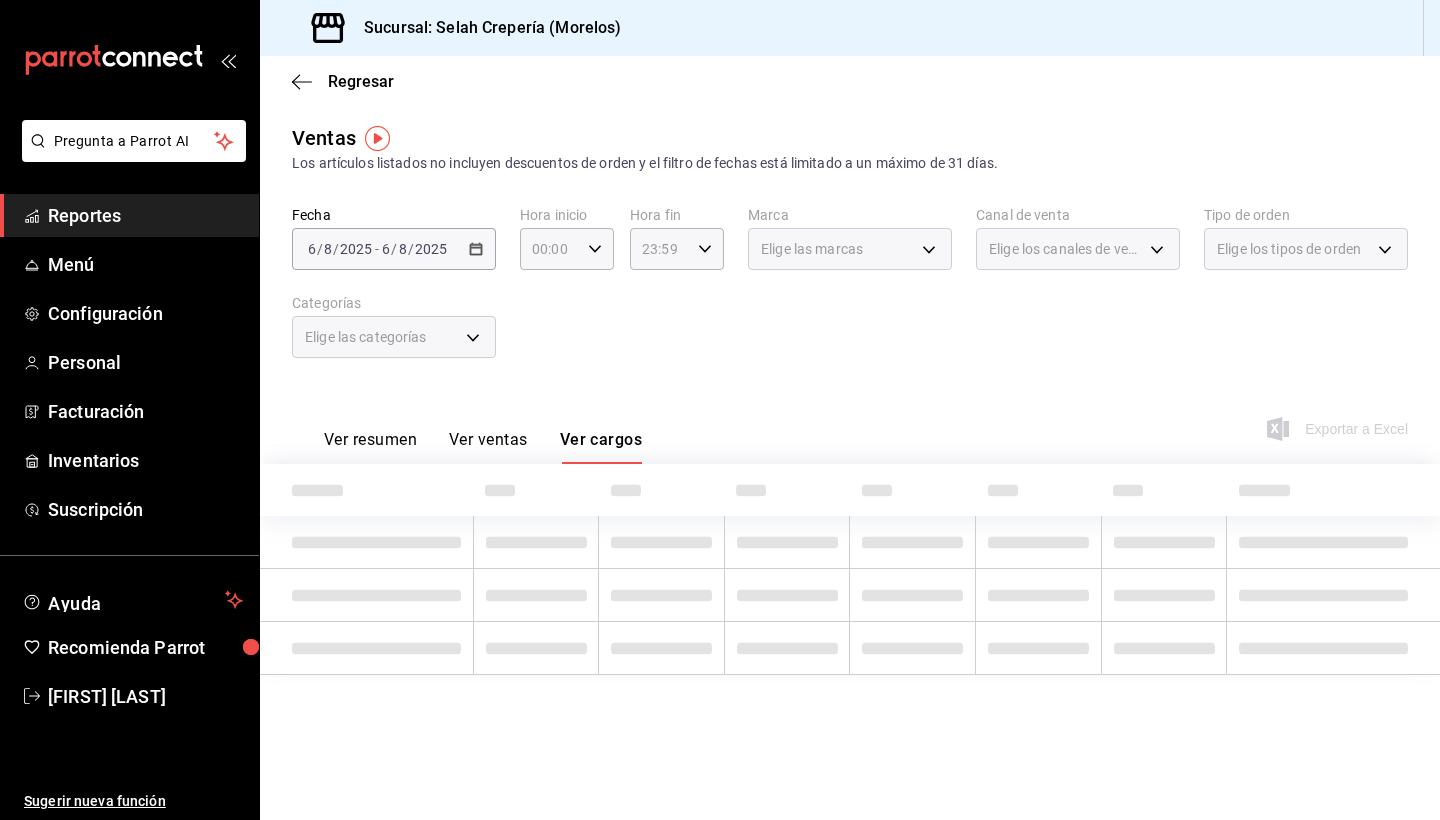 scroll, scrollTop: 0, scrollLeft: 0, axis: both 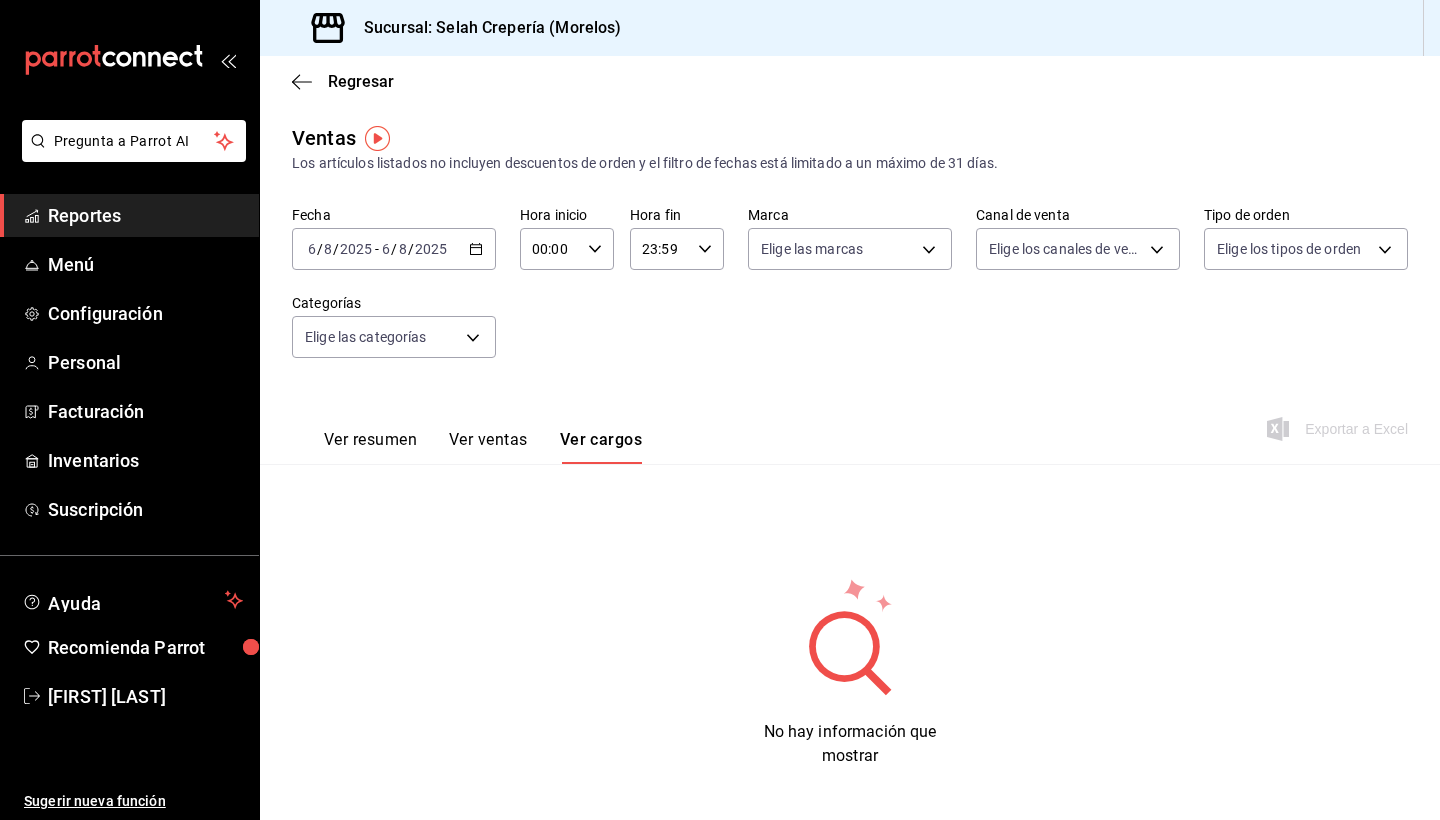 click on "Ver ventas" at bounding box center (488, 447) 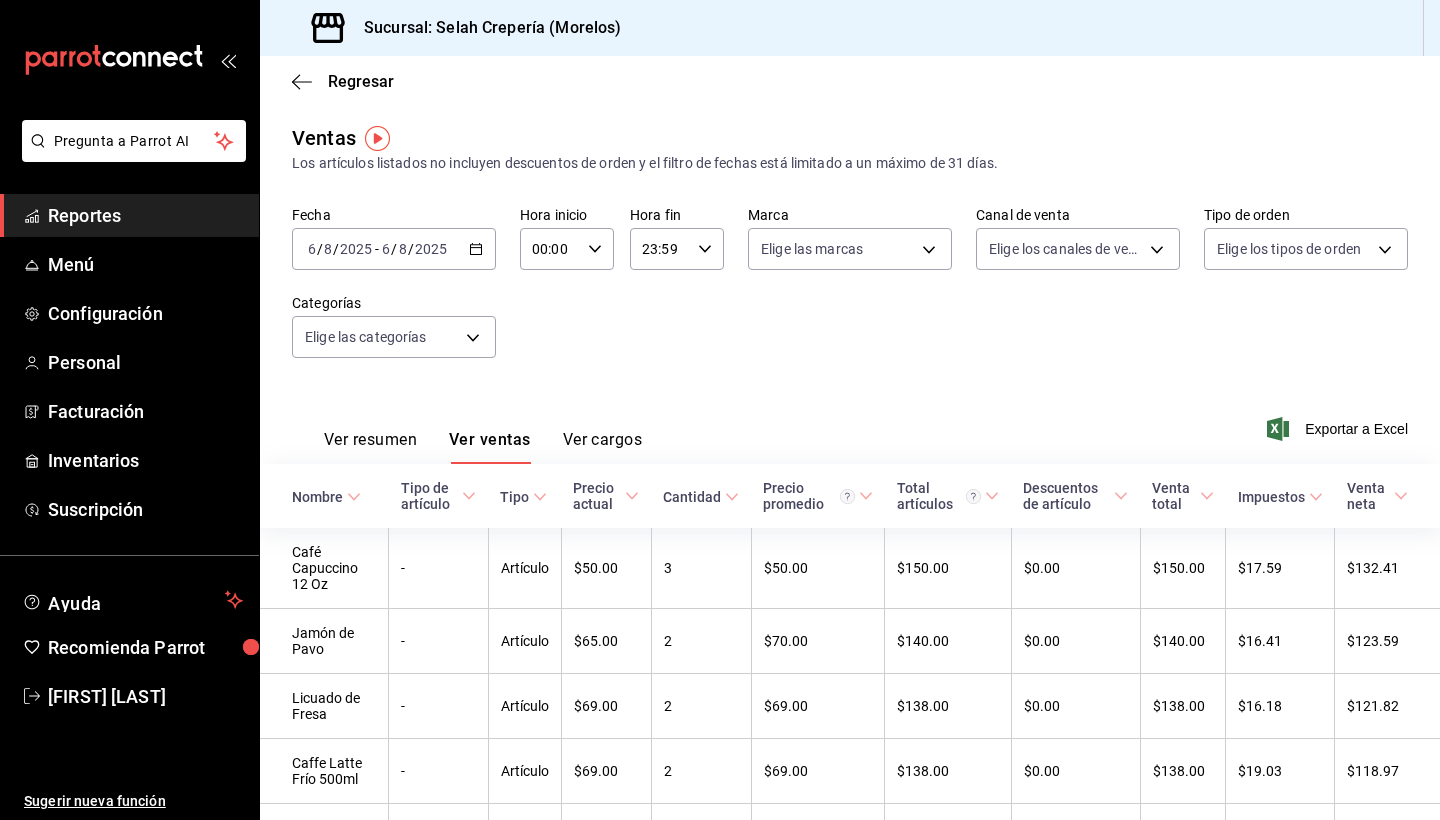 scroll, scrollTop: 0, scrollLeft: 0, axis: both 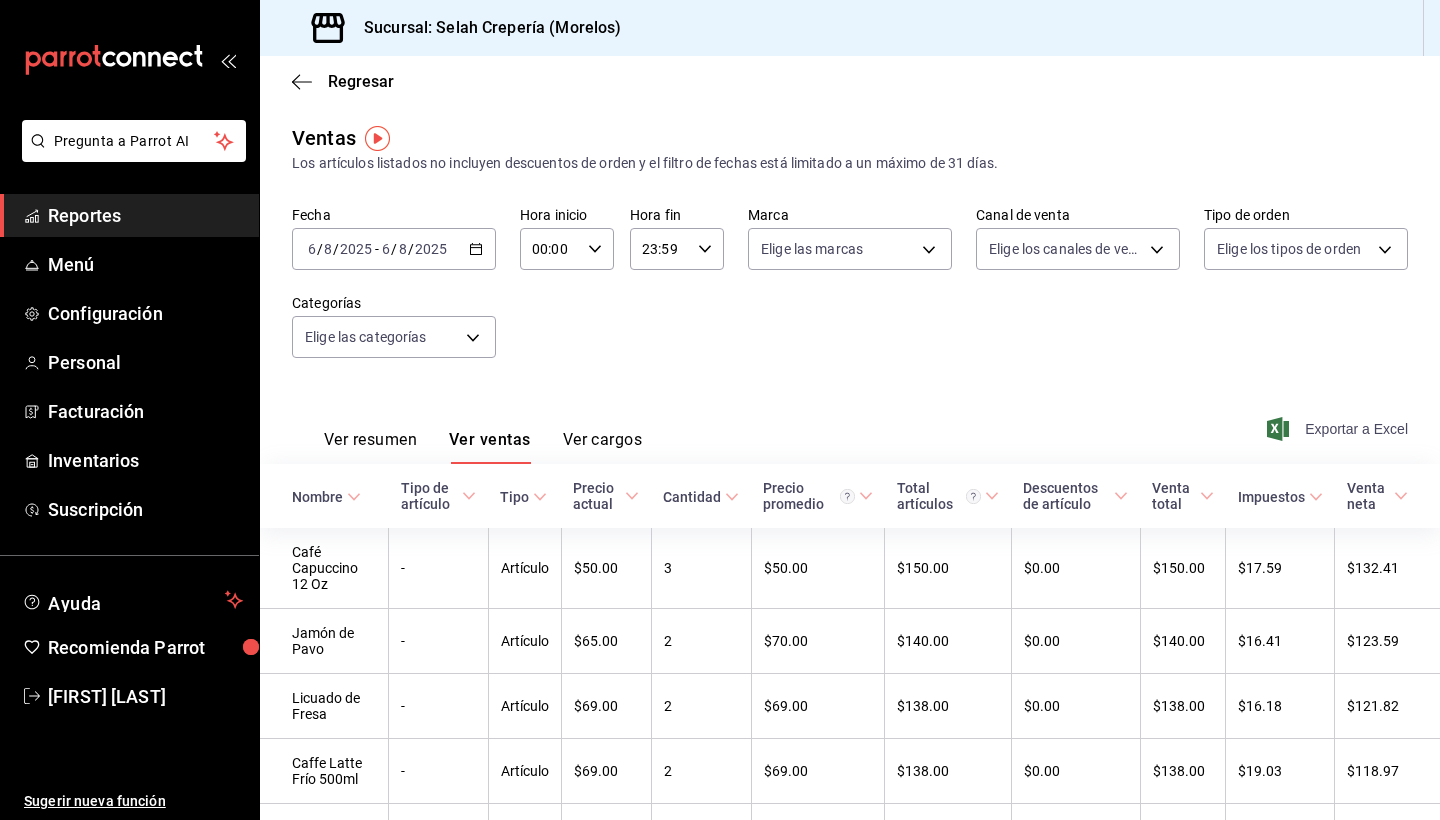 click on "Exportar a Excel" at bounding box center (1339, 429) 